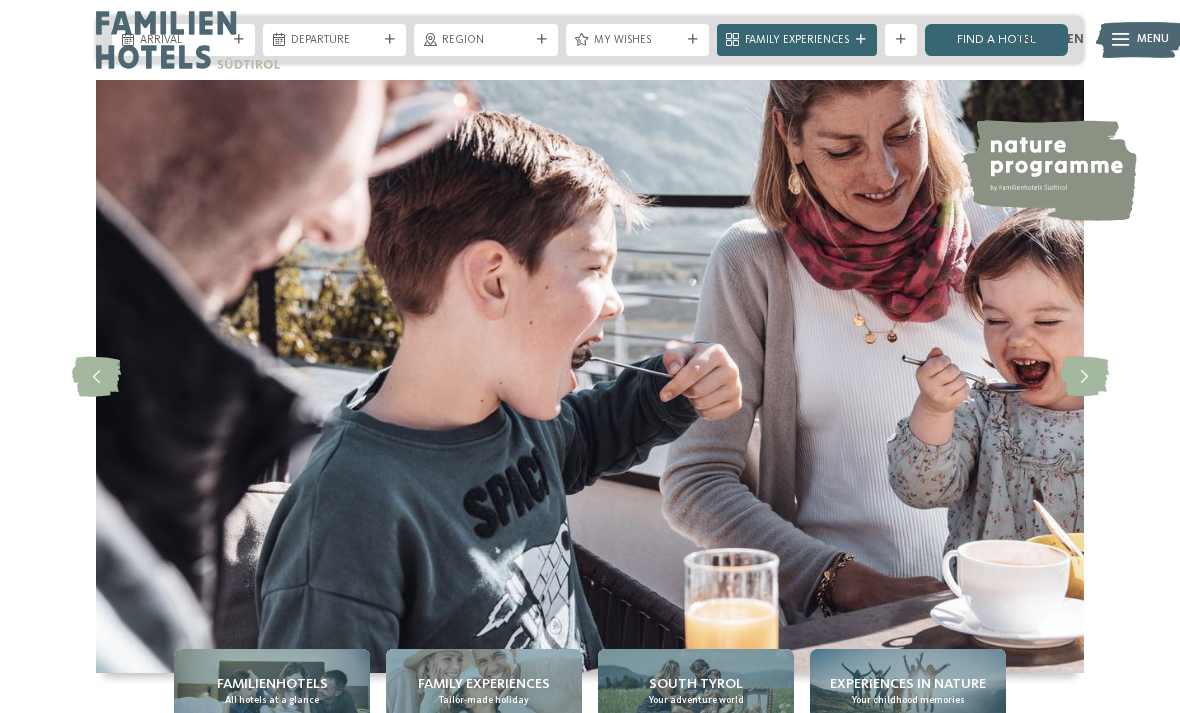 scroll, scrollTop: 0, scrollLeft: 0, axis: both 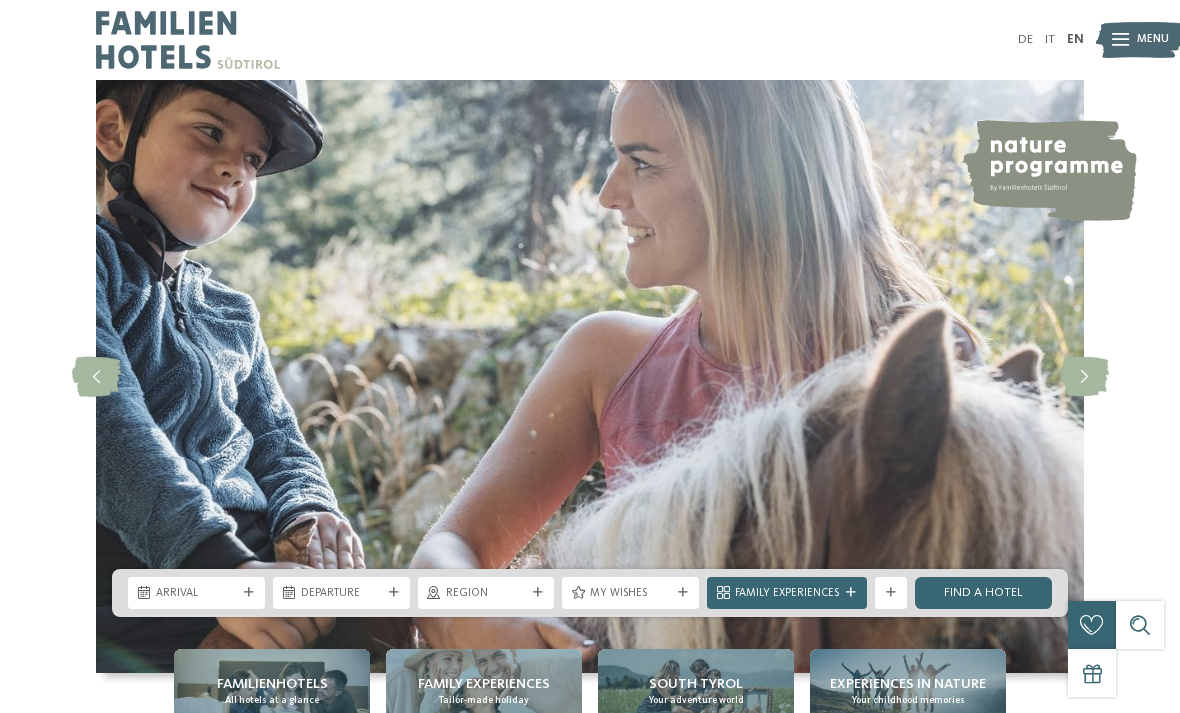 click on "Arrival" at bounding box center (196, 594) 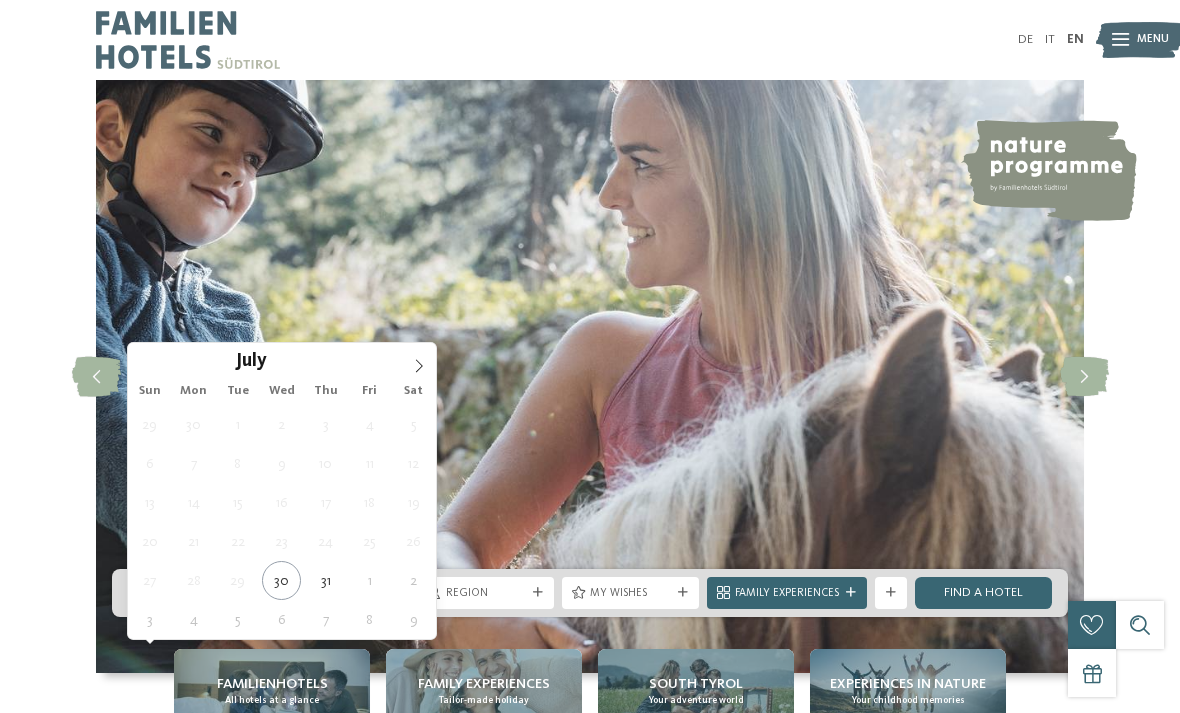 click 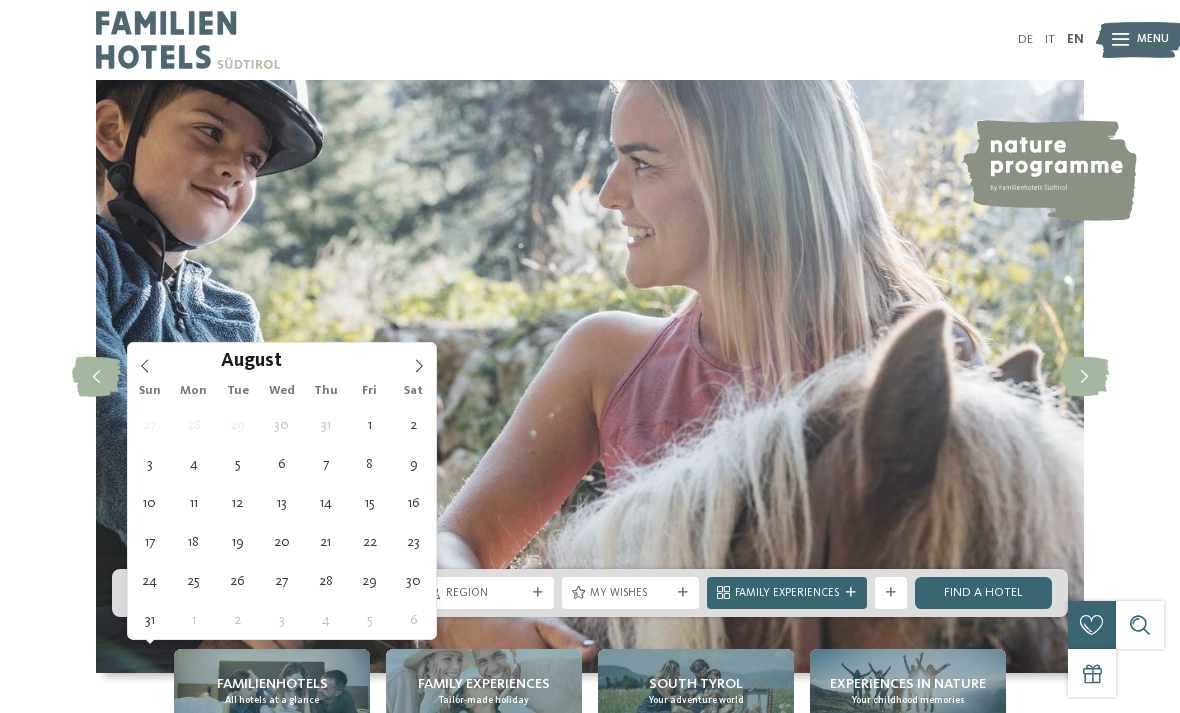 type on "04.08.2025" 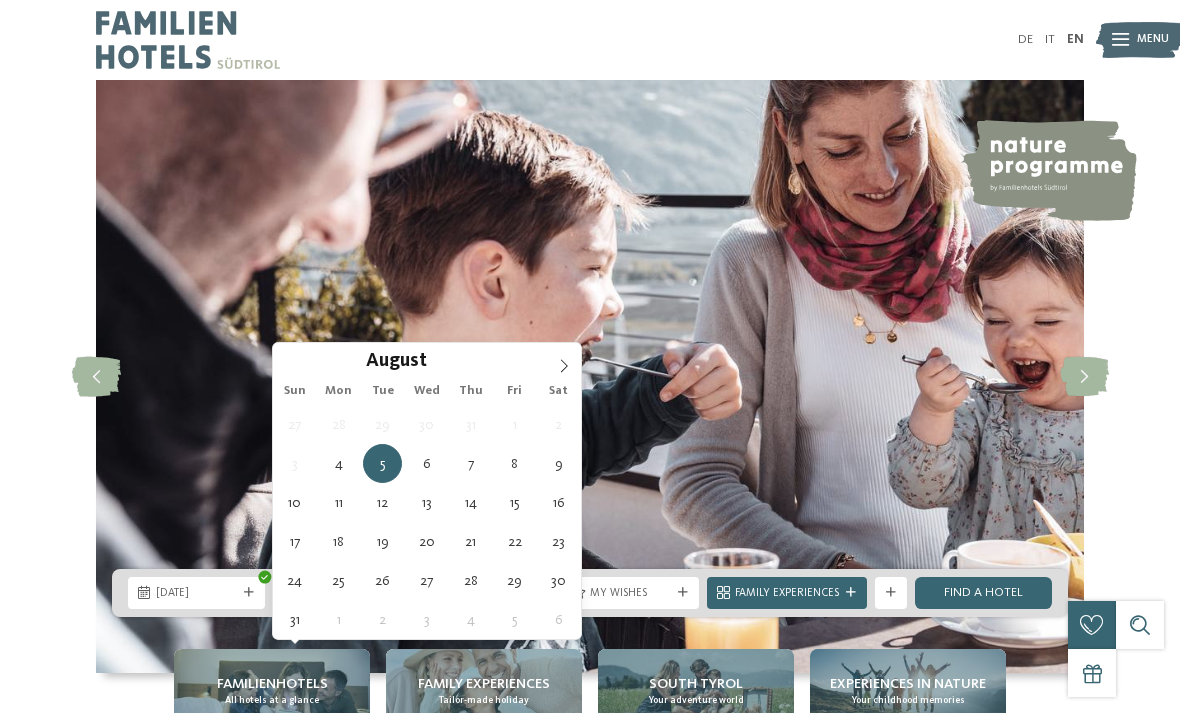 type on "18.08.2025" 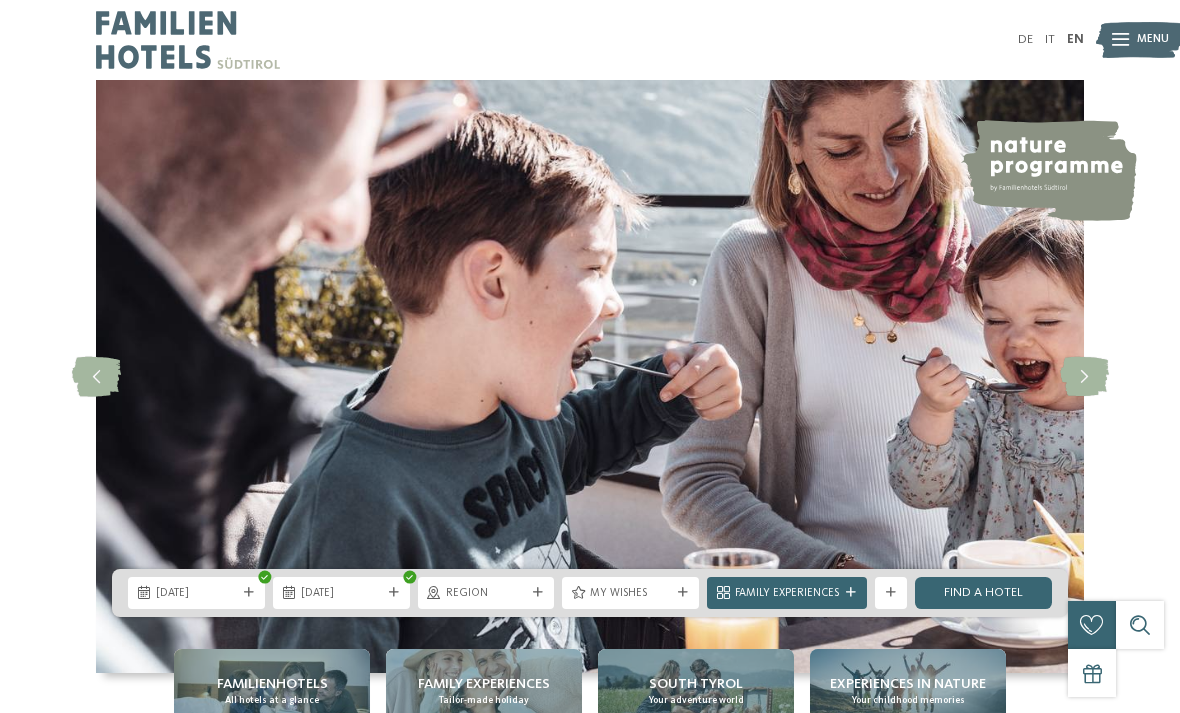 click on "My wishes" at bounding box center (630, 594) 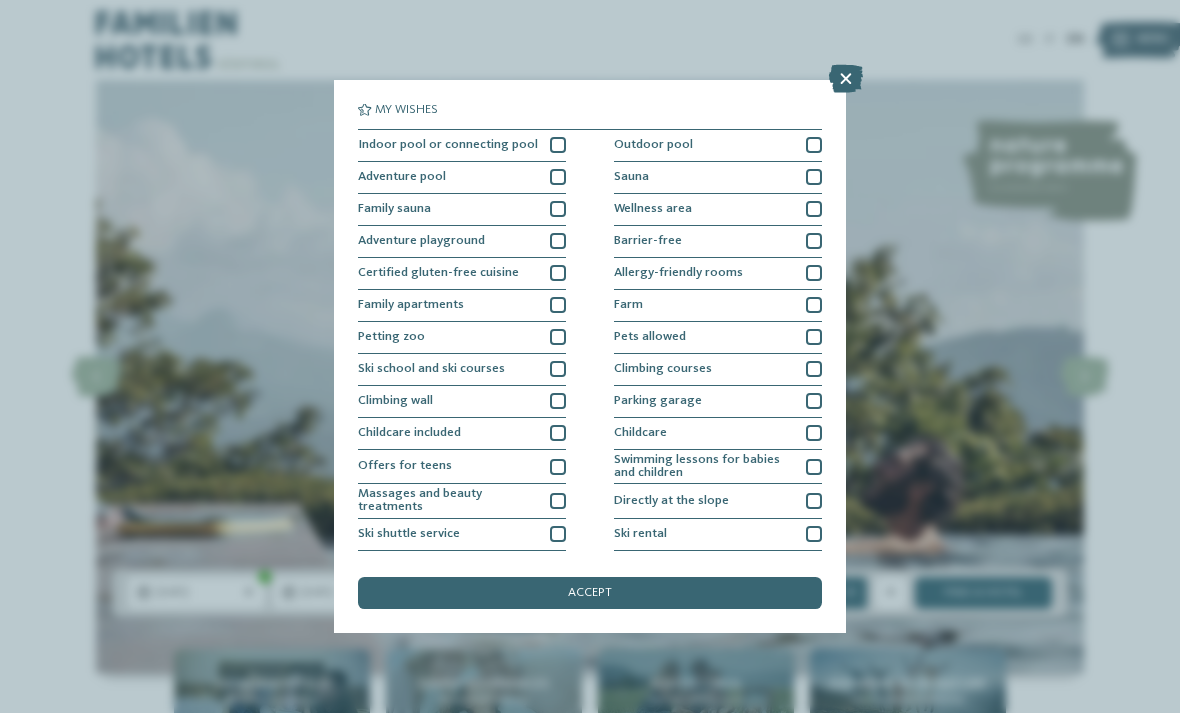 click at bounding box center (846, 79) 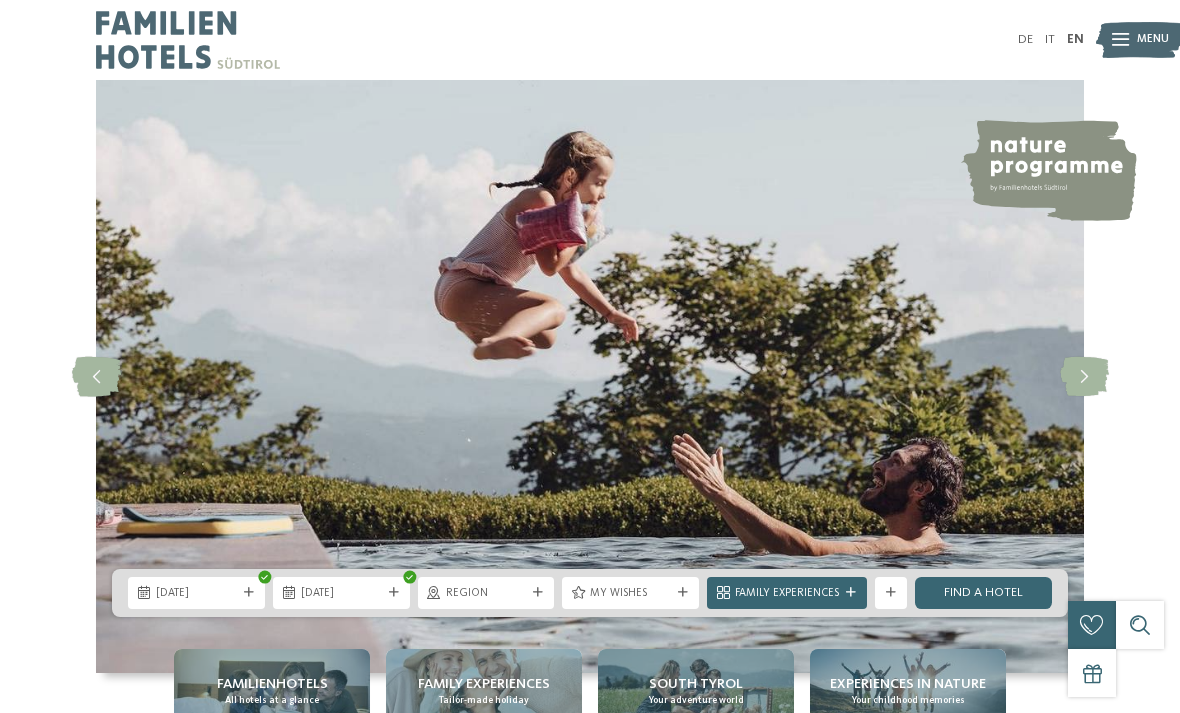 click on "Find a hotel" at bounding box center [983, 593] 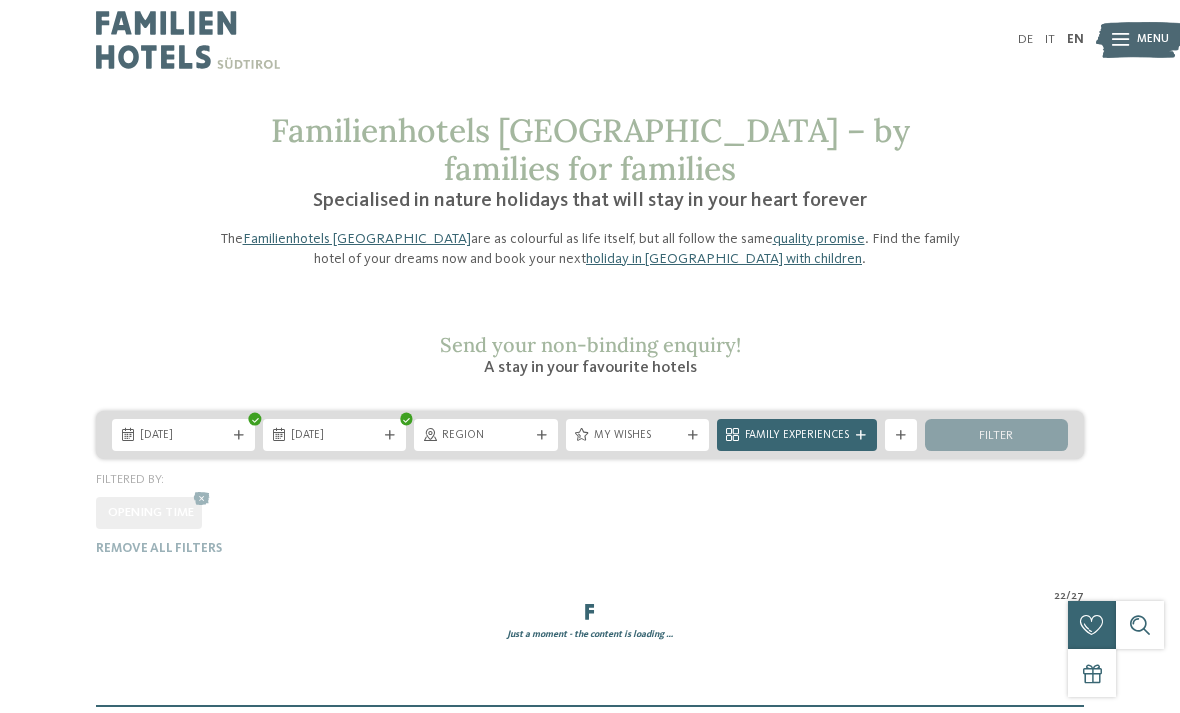 scroll, scrollTop: 0, scrollLeft: 0, axis: both 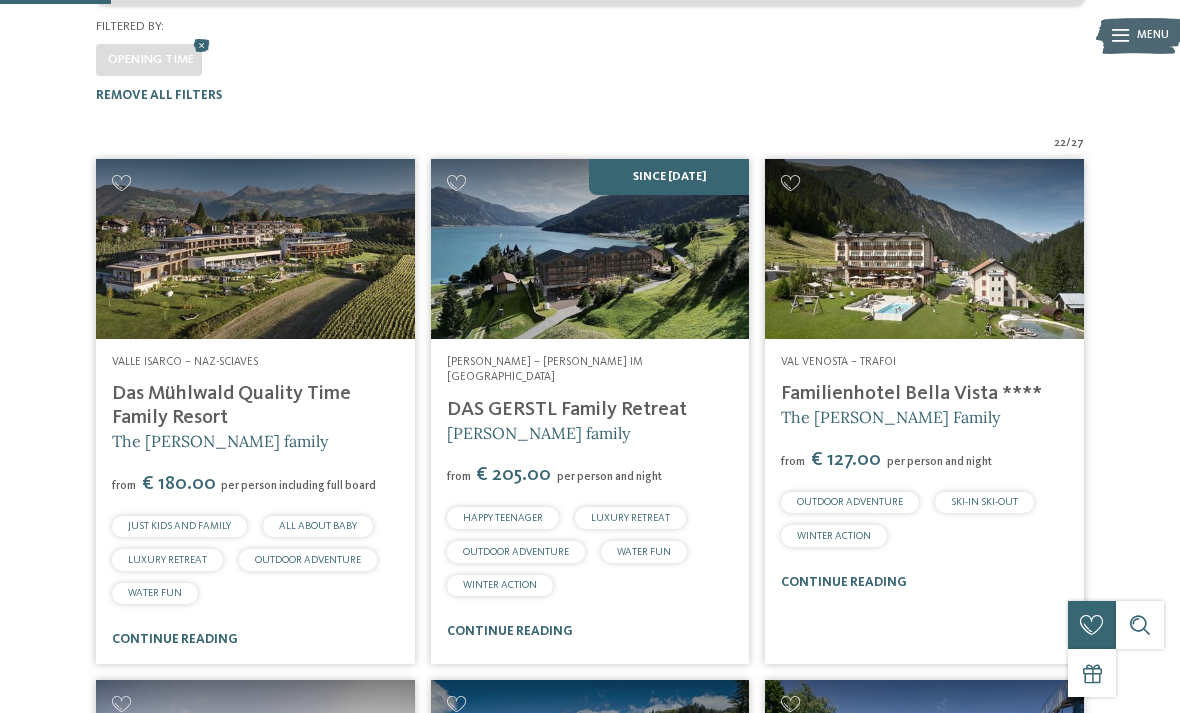 click on "Das Mühlwald Quality Time Family Resort" at bounding box center (231, 406) 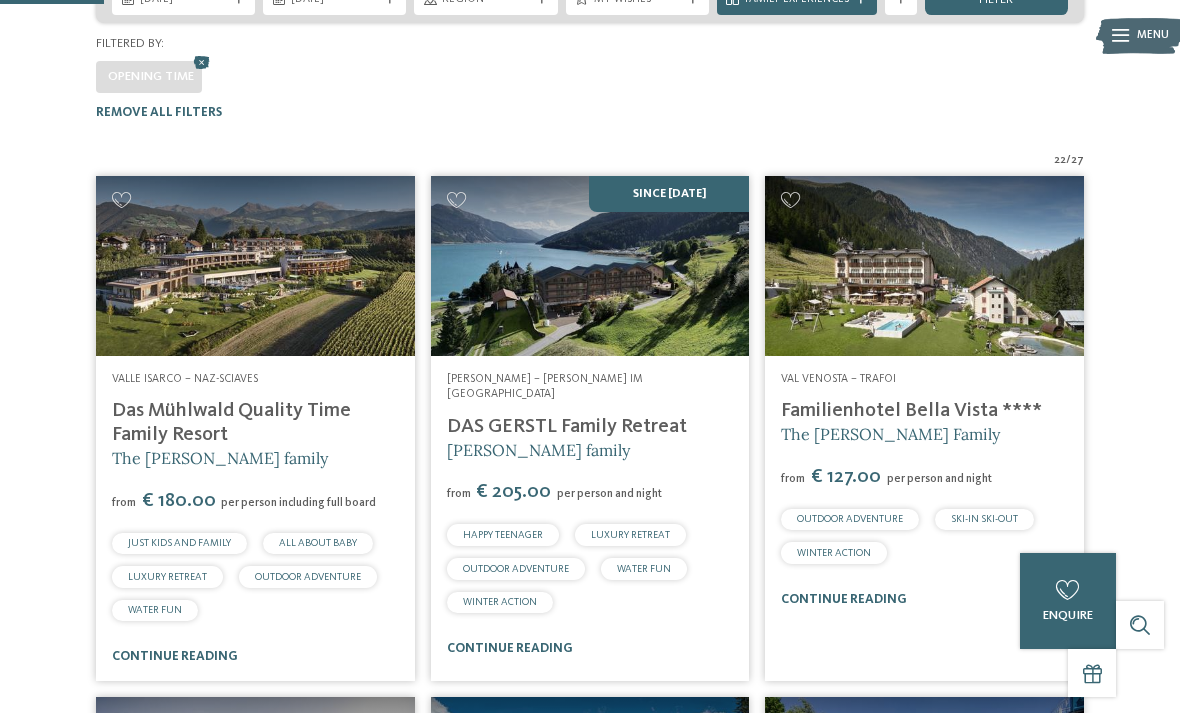 scroll, scrollTop: 440, scrollLeft: 0, axis: vertical 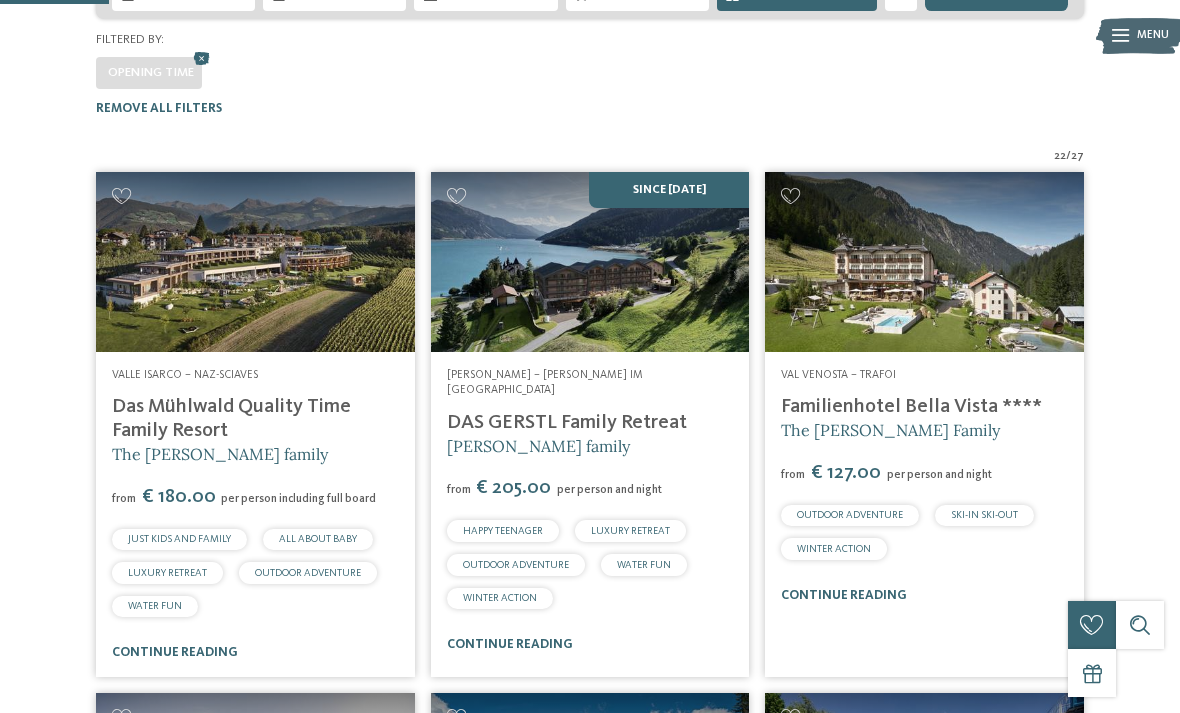 click on "Familienhotel Bella Vista ****" at bounding box center [911, 407] 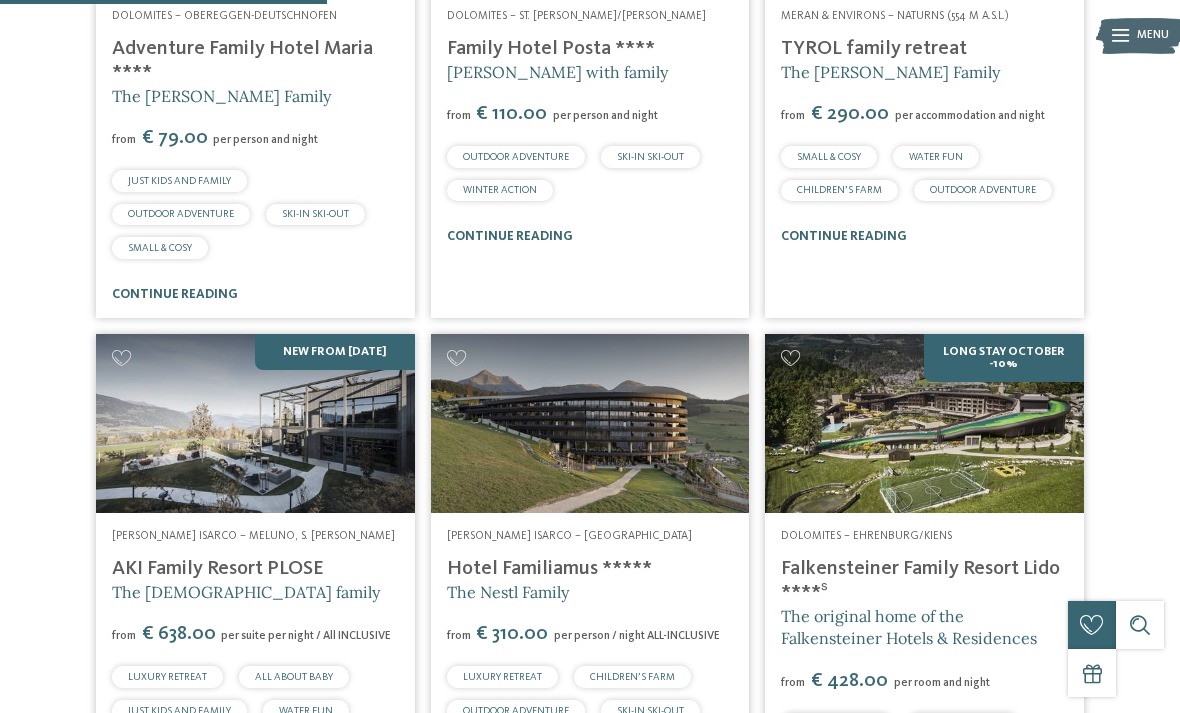 scroll, scrollTop: 1318, scrollLeft: 0, axis: vertical 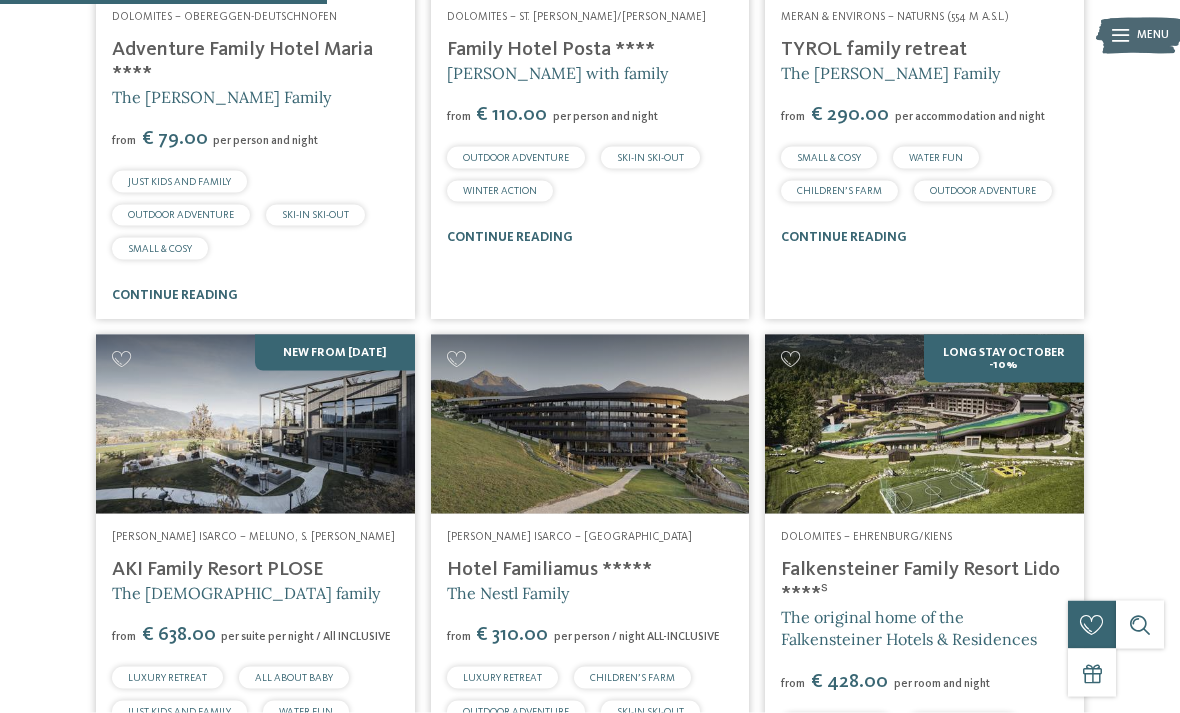 click on "AKI Family Resort PLOSE" at bounding box center [218, 570] 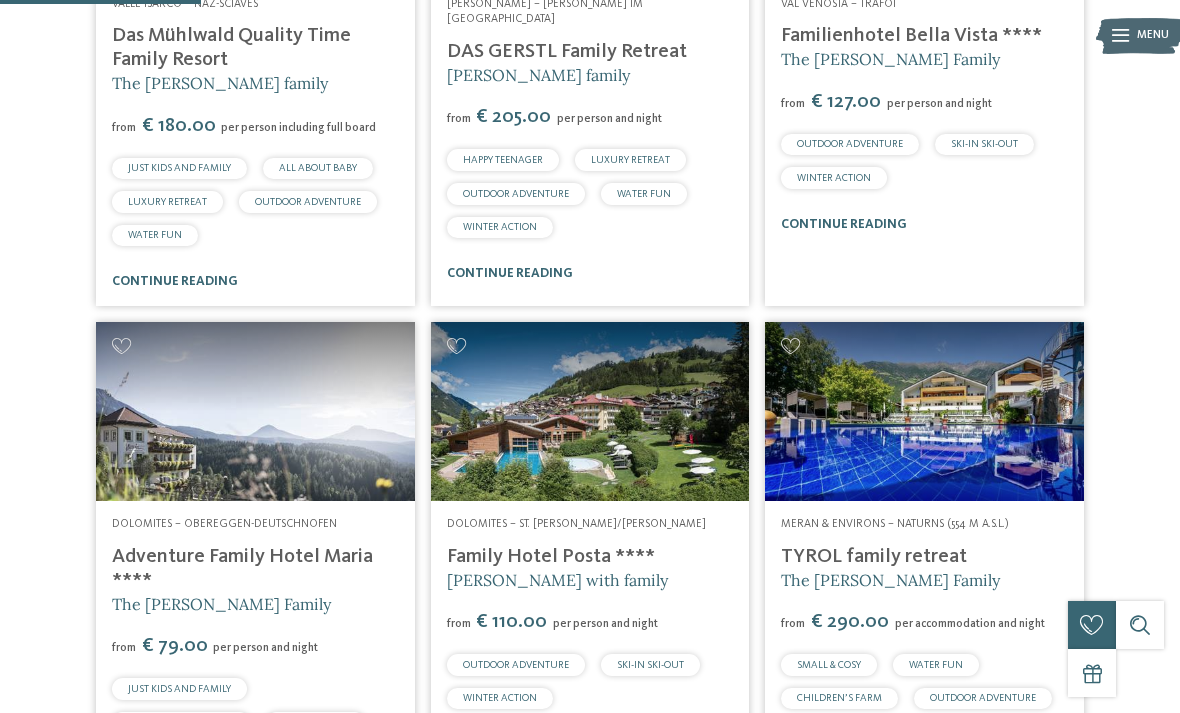 scroll, scrollTop: 810, scrollLeft: 0, axis: vertical 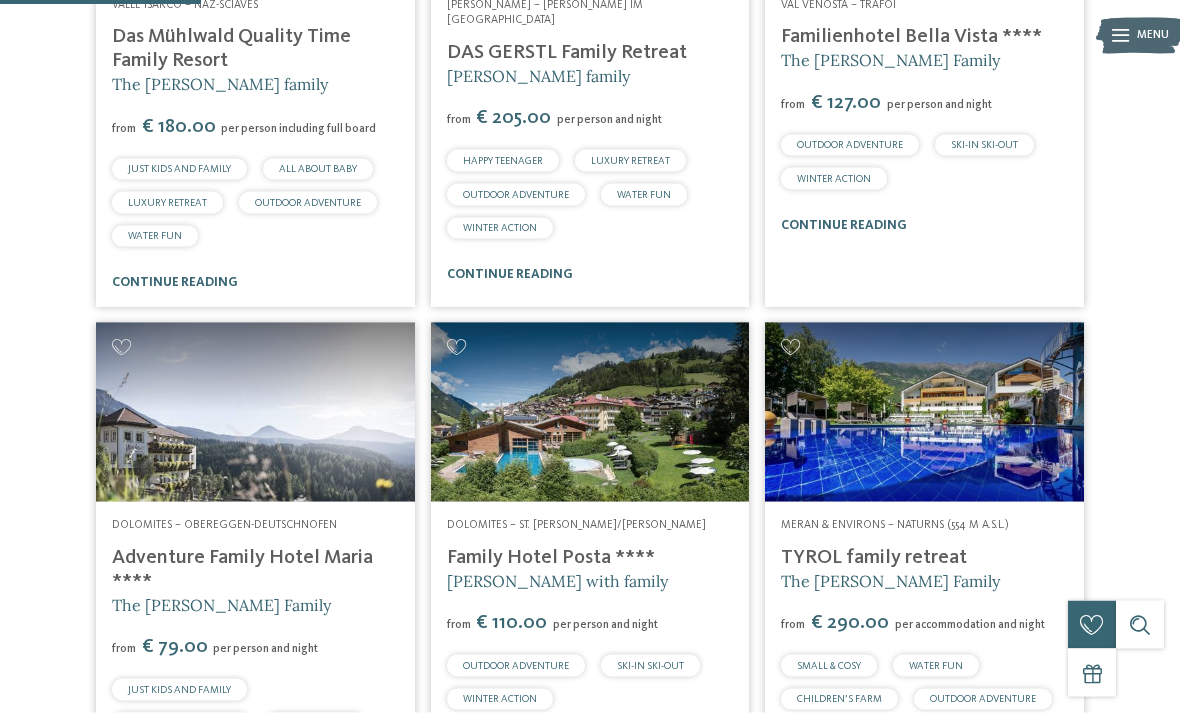 click at bounding box center (255, 412) 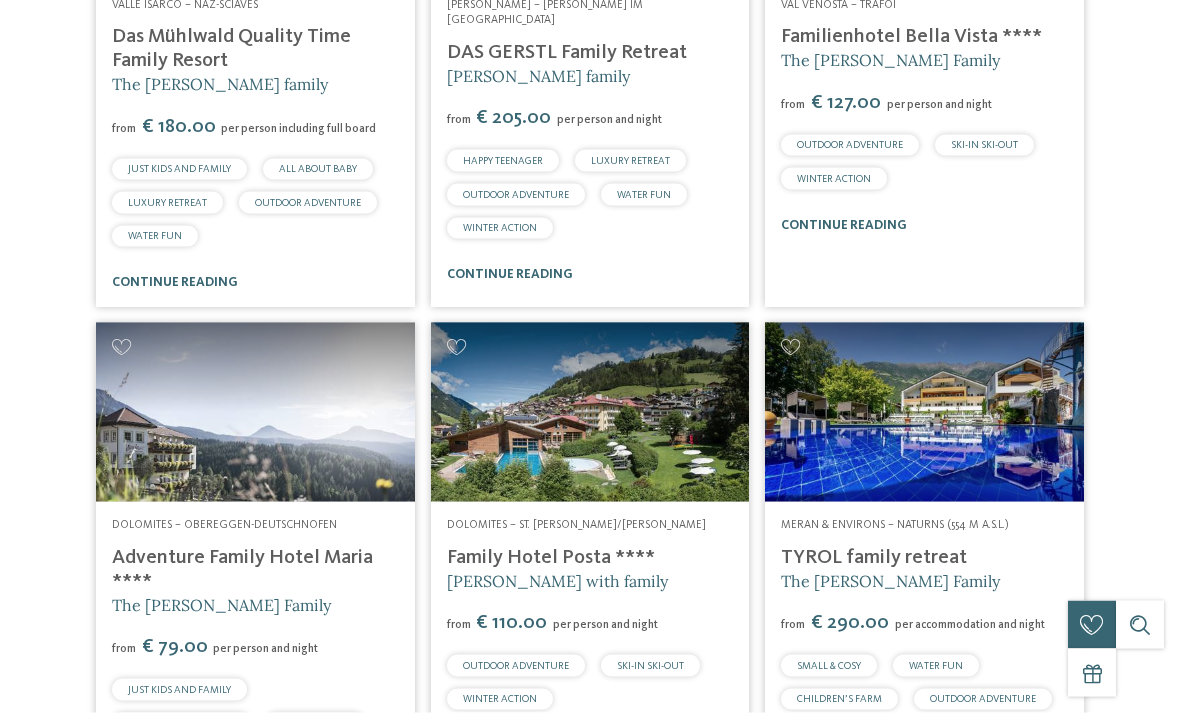 scroll, scrollTop: 0, scrollLeft: 0, axis: both 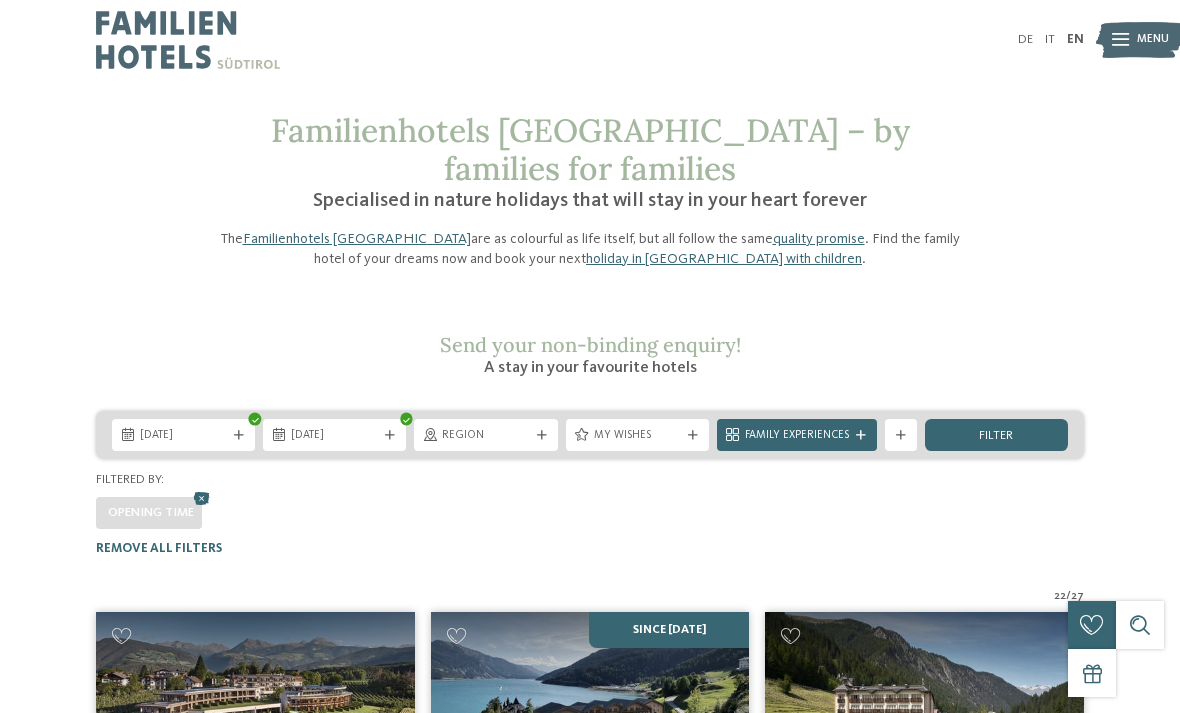 click on "filter" at bounding box center [996, 435] 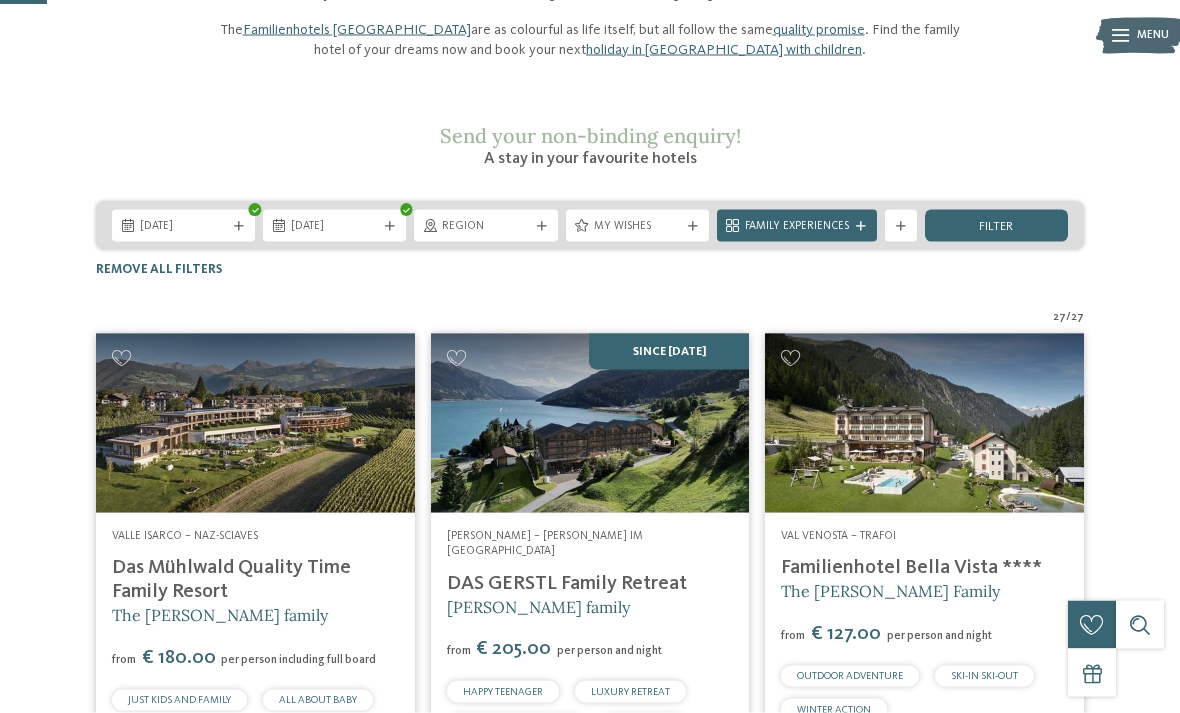 scroll, scrollTop: 206, scrollLeft: 0, axis: vertical 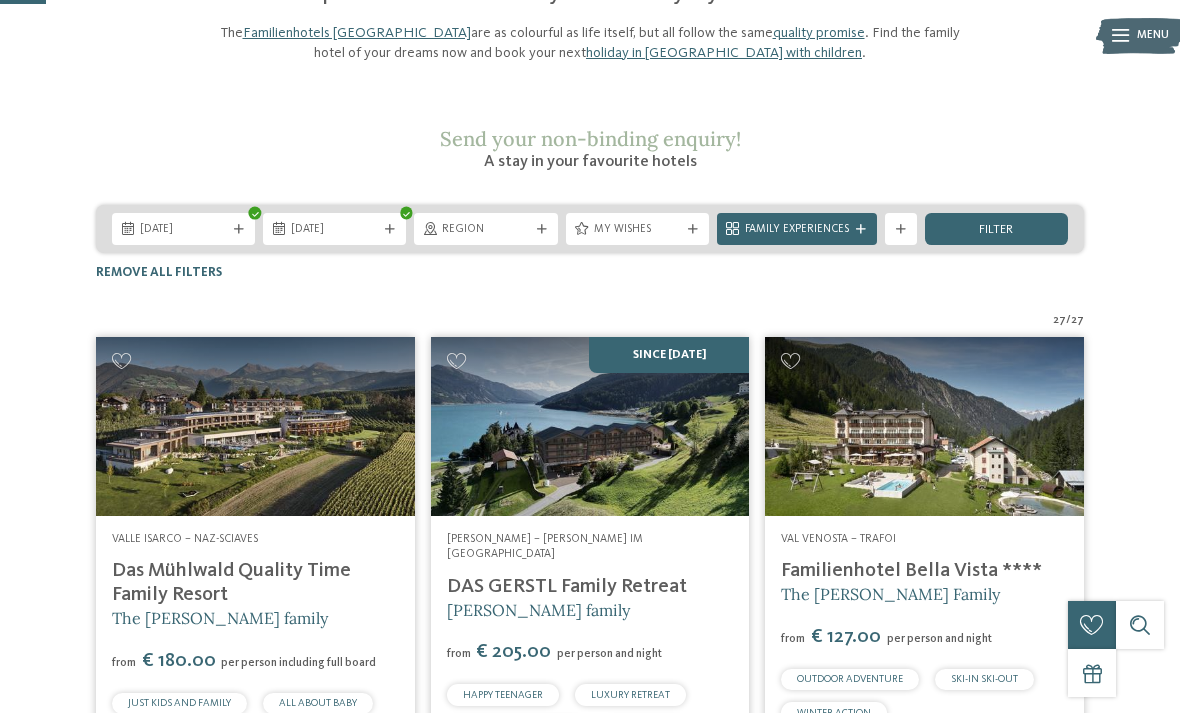 click on "filter" at bounding box center [996, 229] 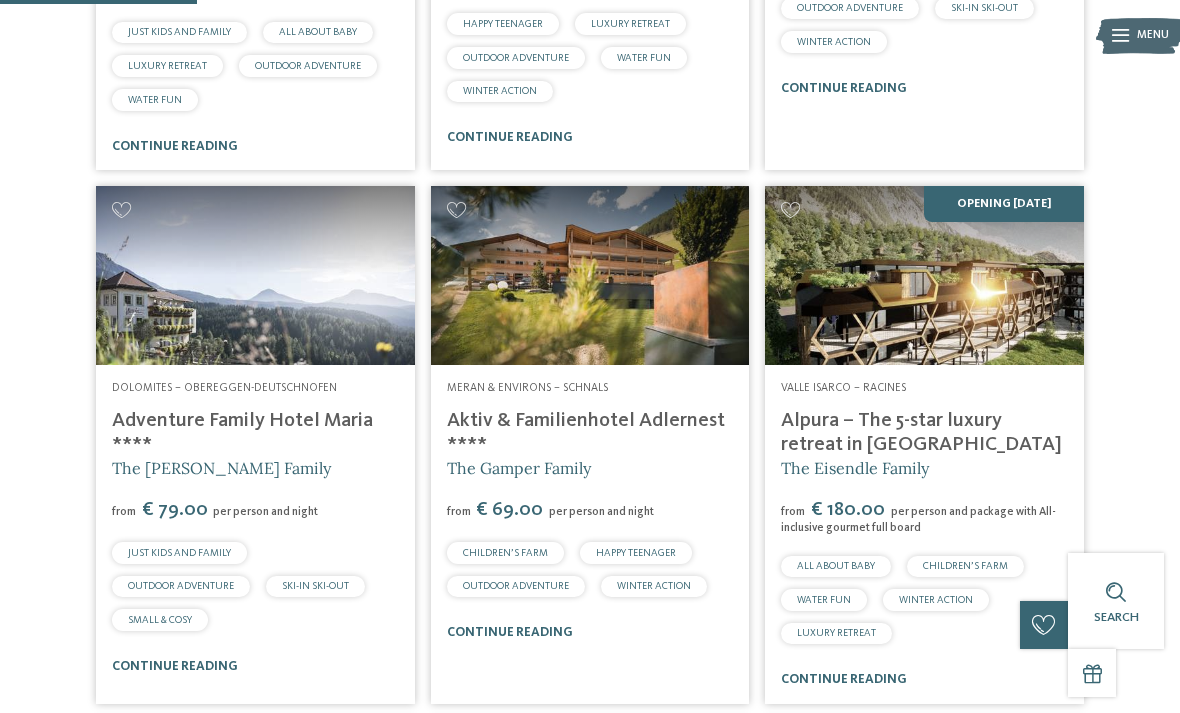 scroll, scrollTop: 878, scrollLeft: 0, axis: vertical 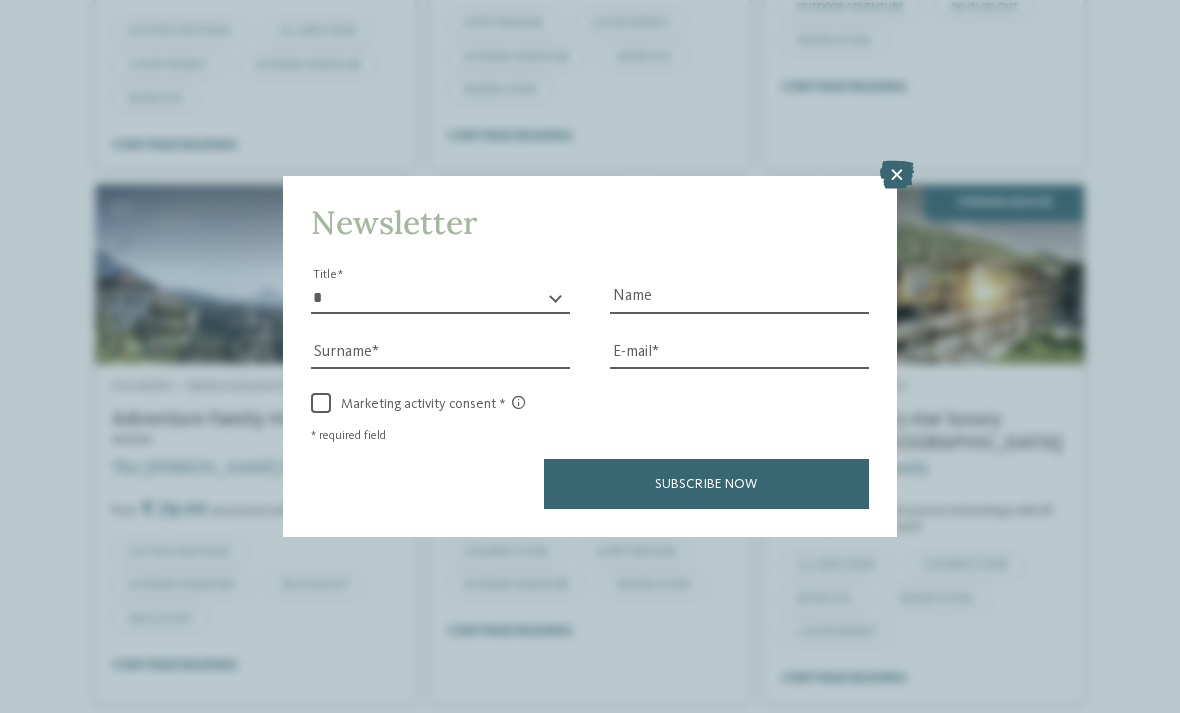 click at bounding box center [897, 175] 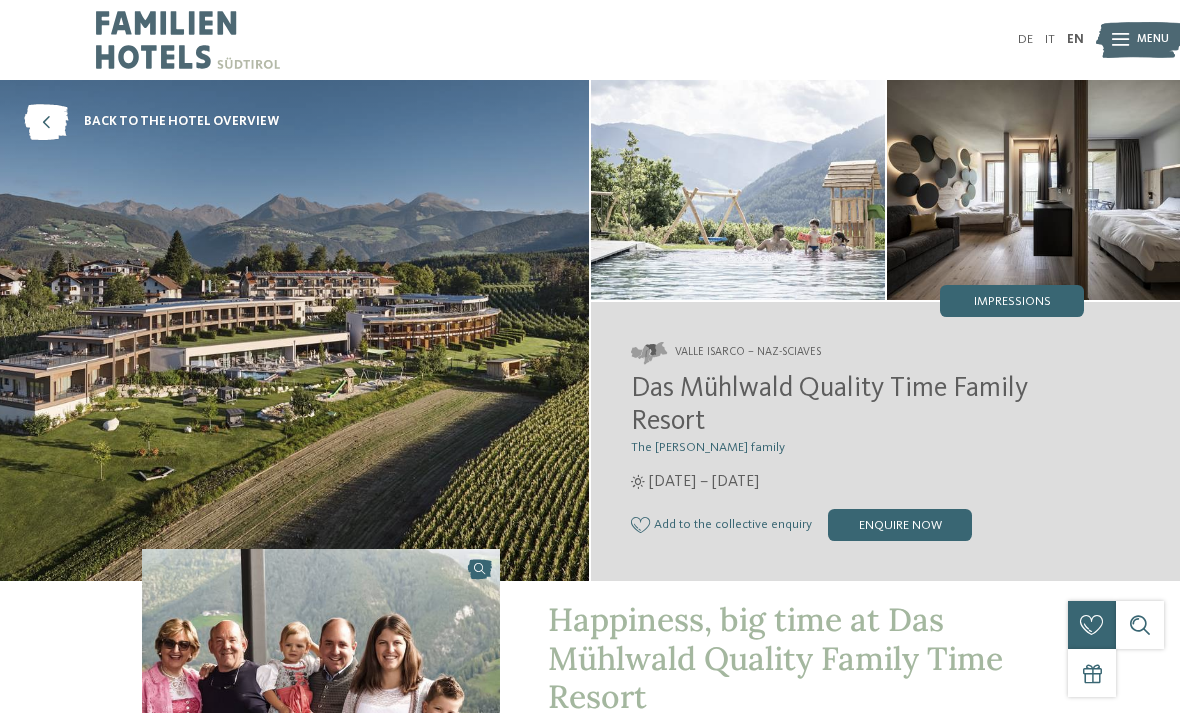 scroll, scrollTop: 0, scrollLeft: 0, axis: both 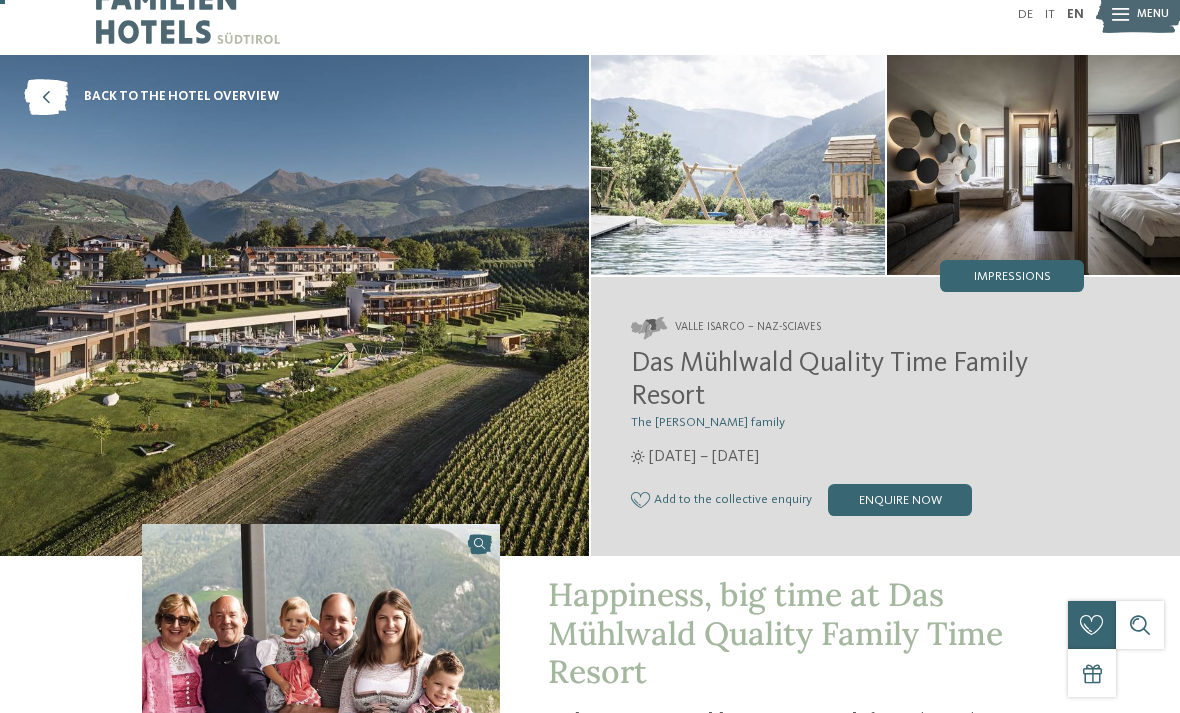 click on "Impressions" at bounding box center (1012, 277) 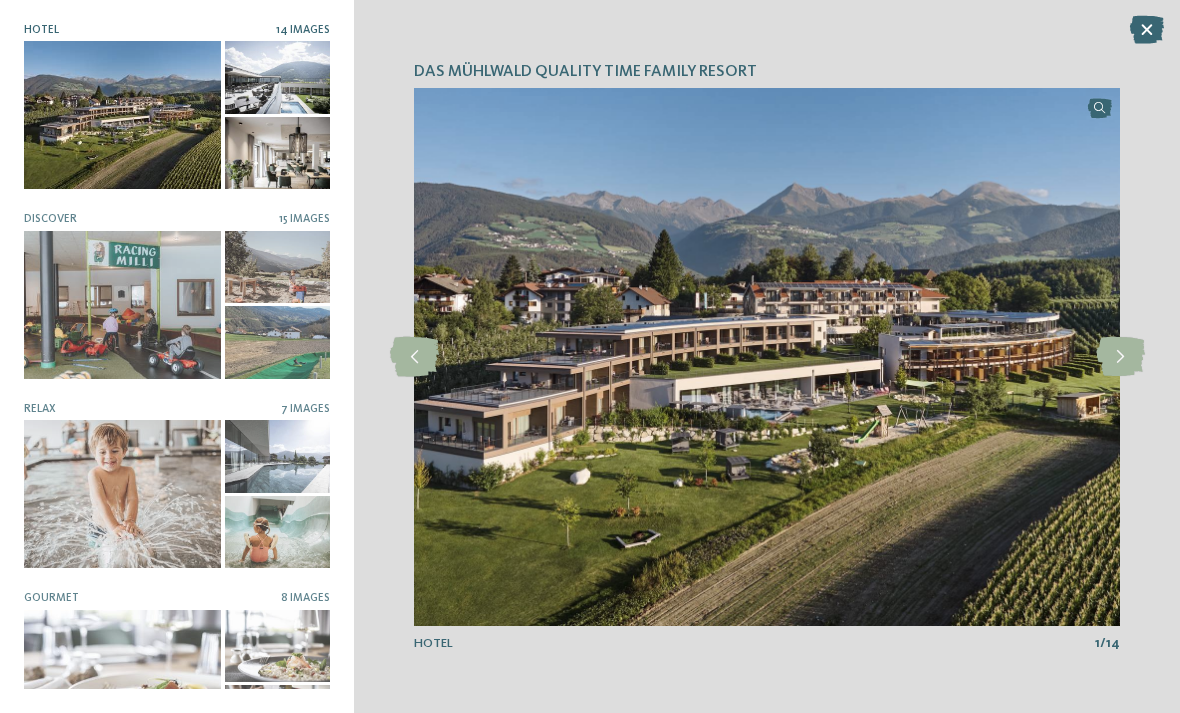 click at bounding box center (1120, 357) 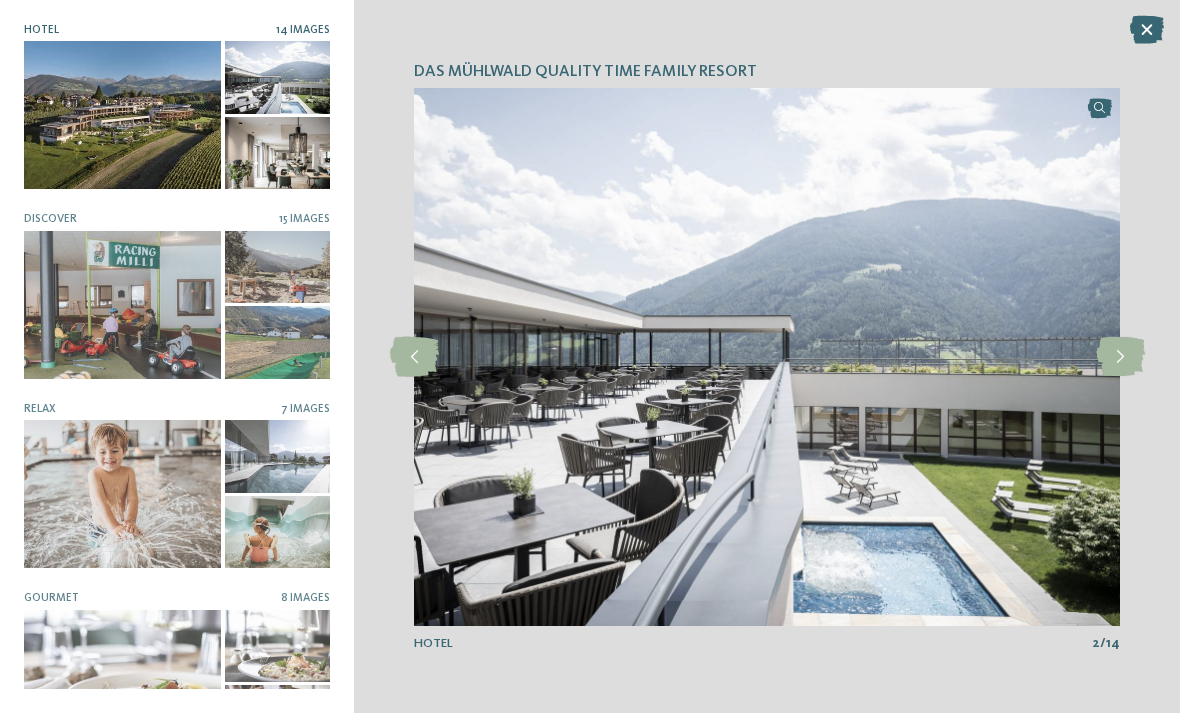 click at bounding box center (1120, 357) 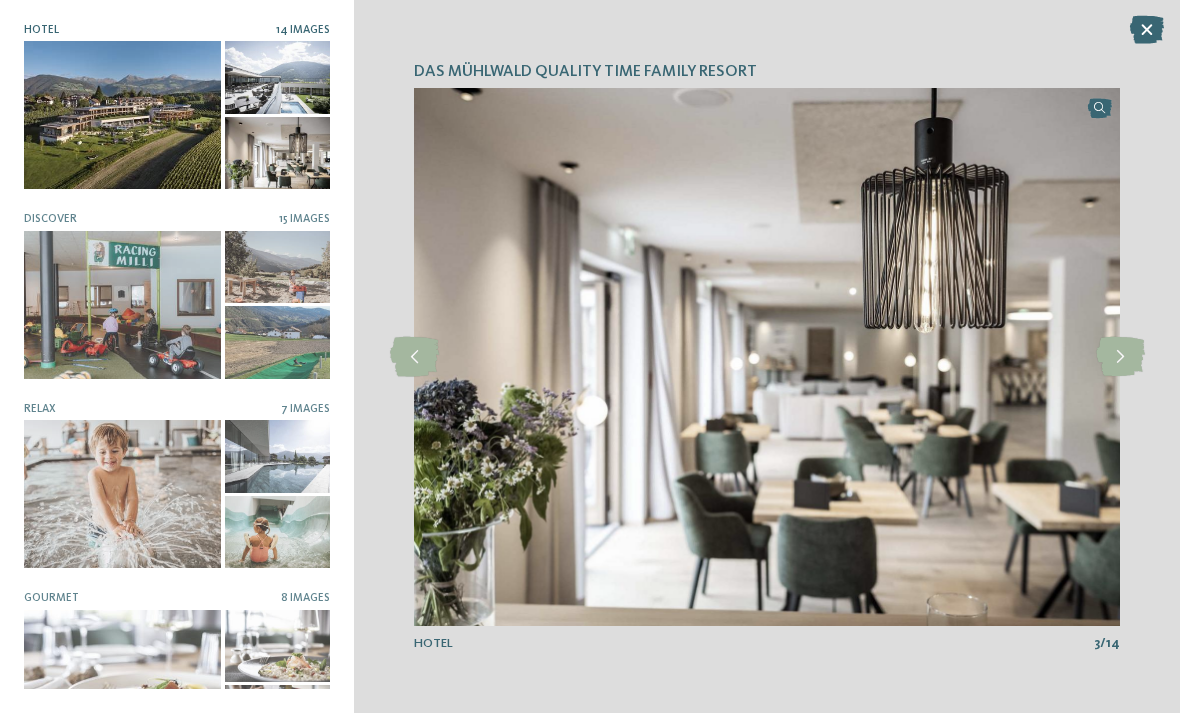click at bounding box center (1120, 357) 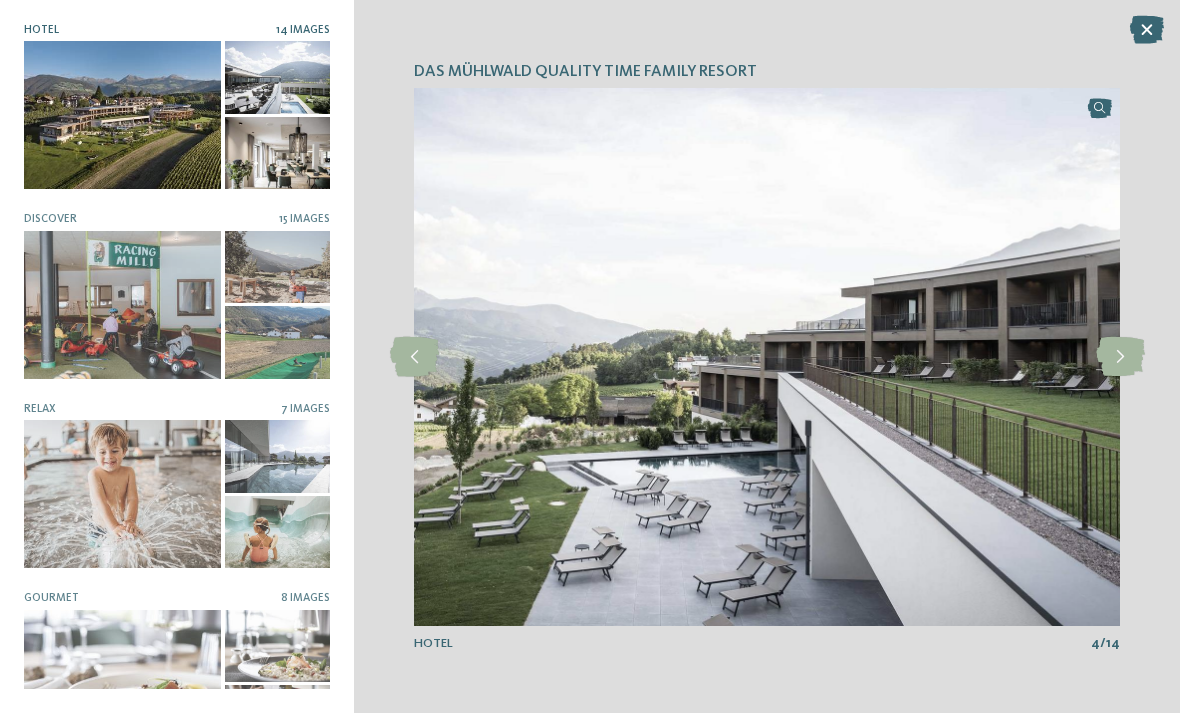 click at bounding box center (1120, 357) 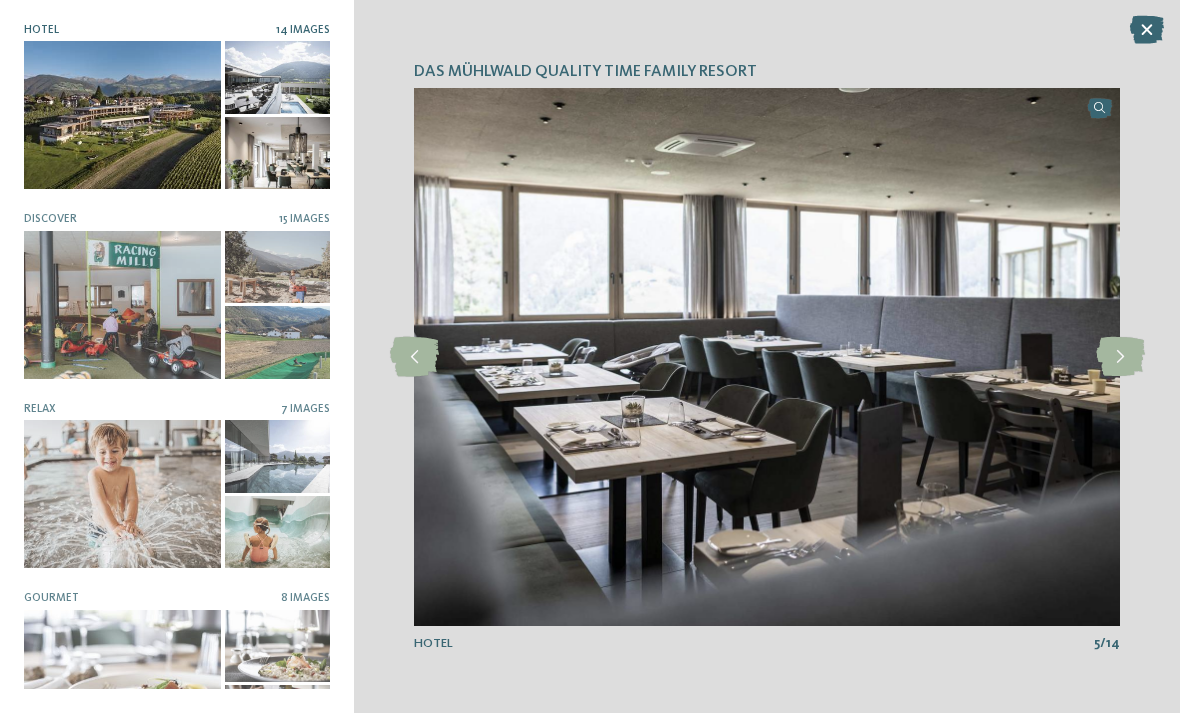 click at bounding box center [1120, 357] 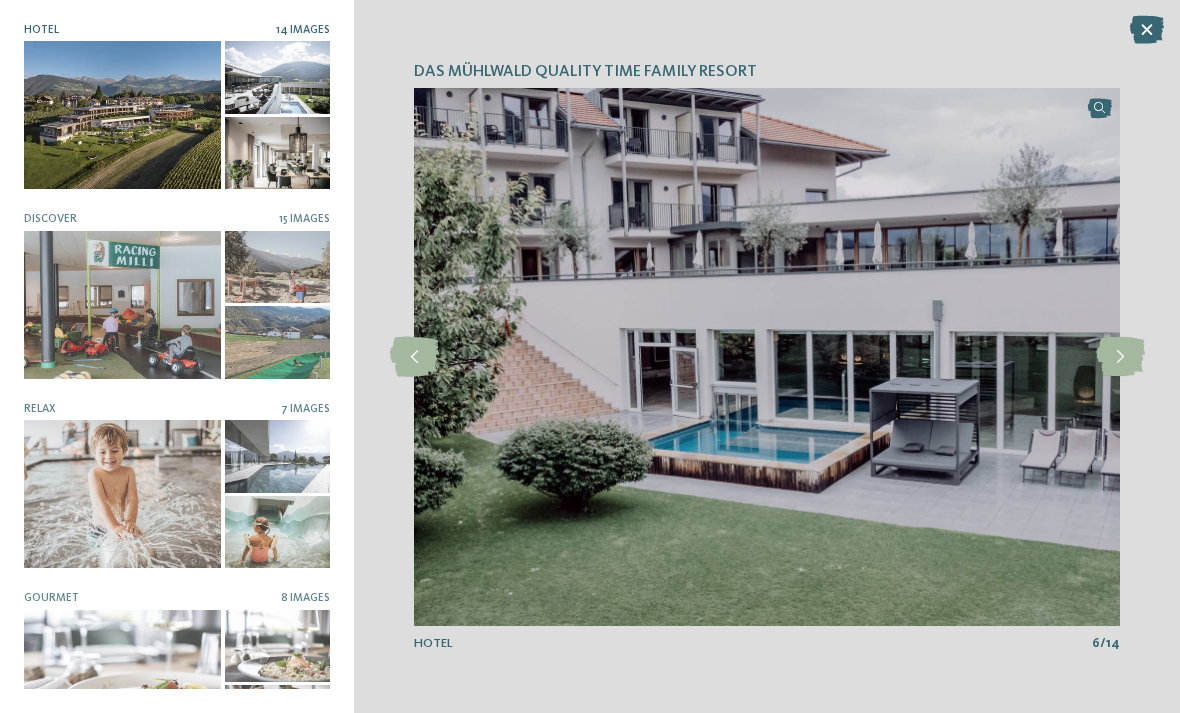 click at bounding box center [1120, 357] 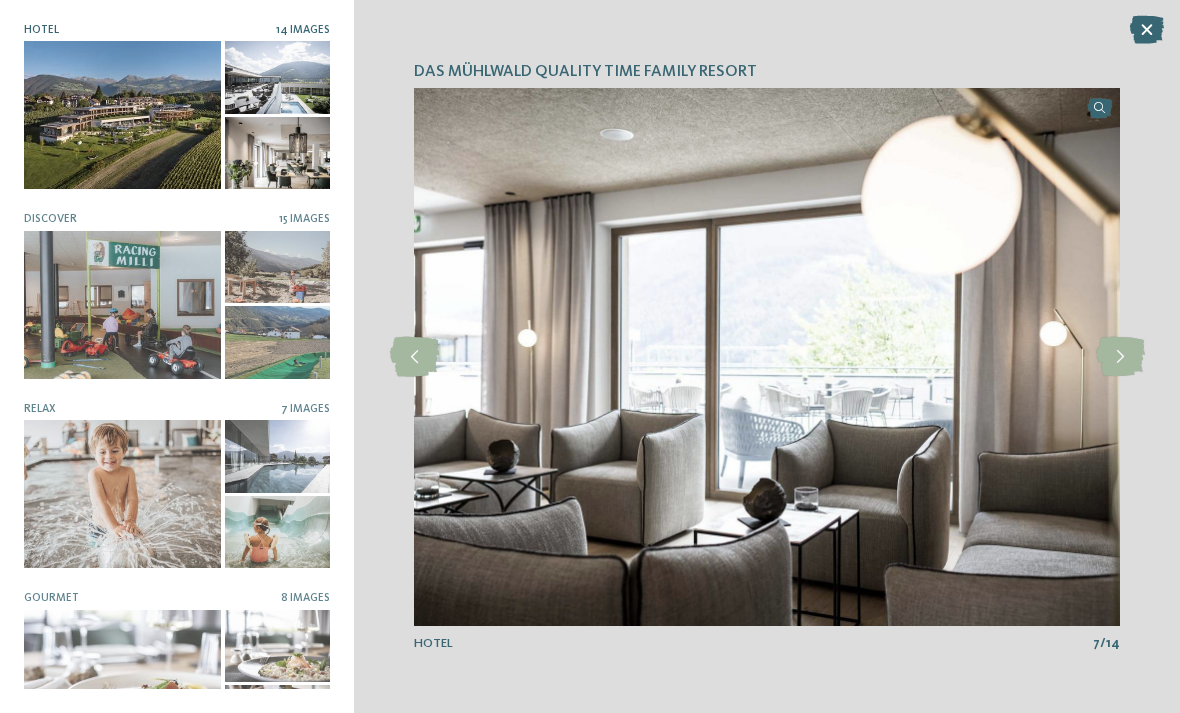 click at bounding box center (1120, 357) 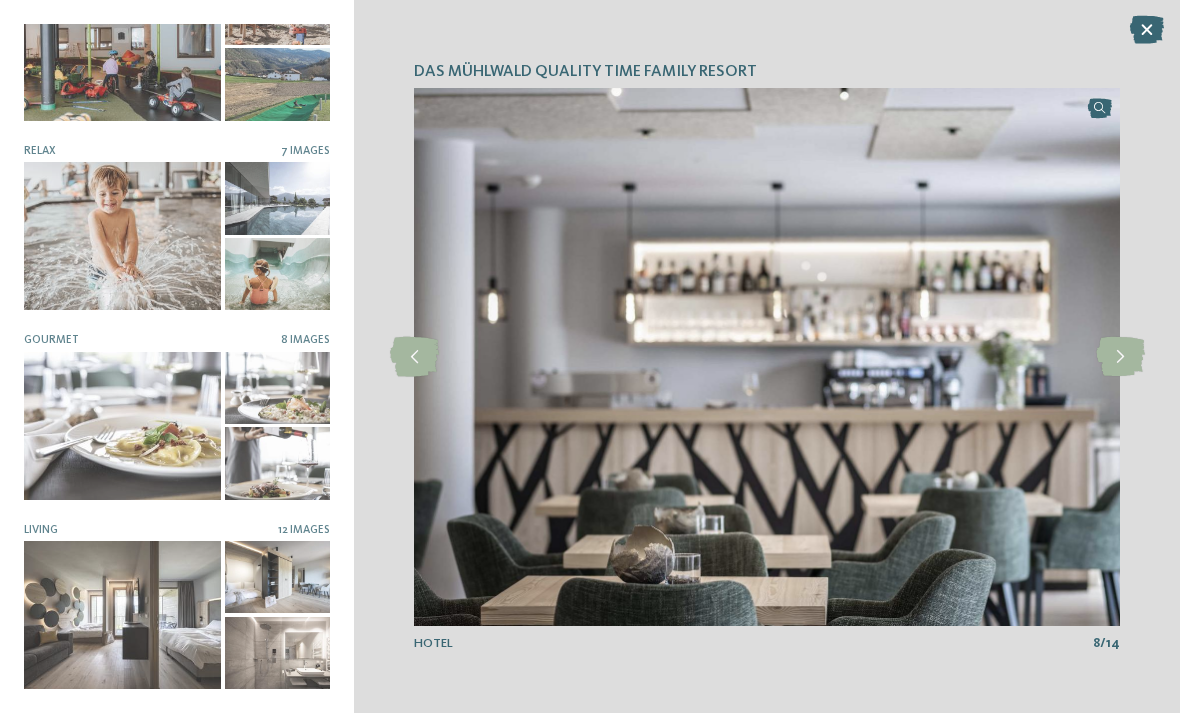 scroll, scrollTop: 256, scrollLeft: 0, axis: vertical 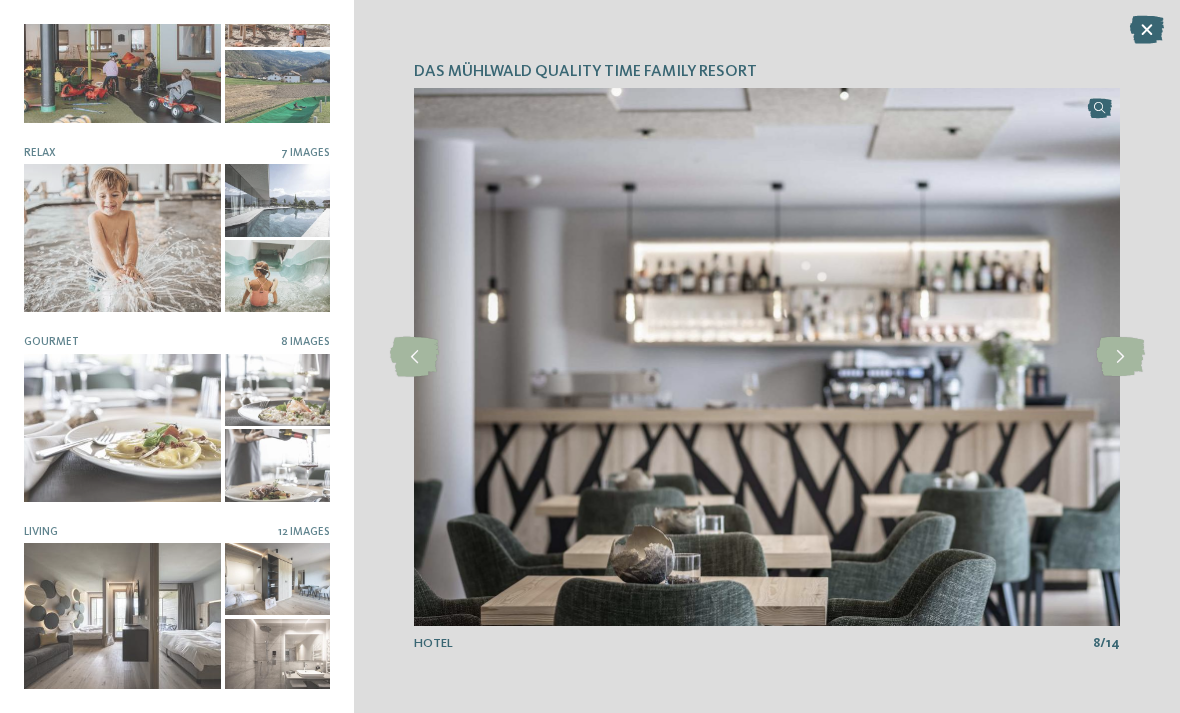 click at bounding box center (122, 617) 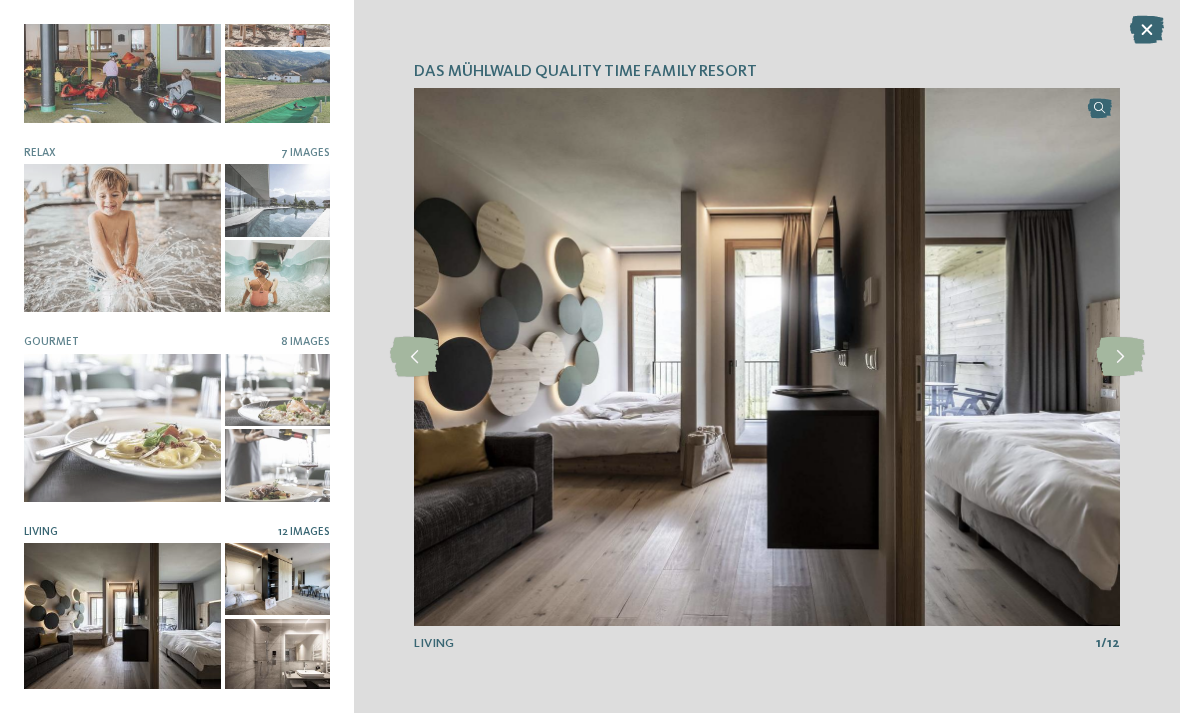 click at bounding box center (1120, 357) 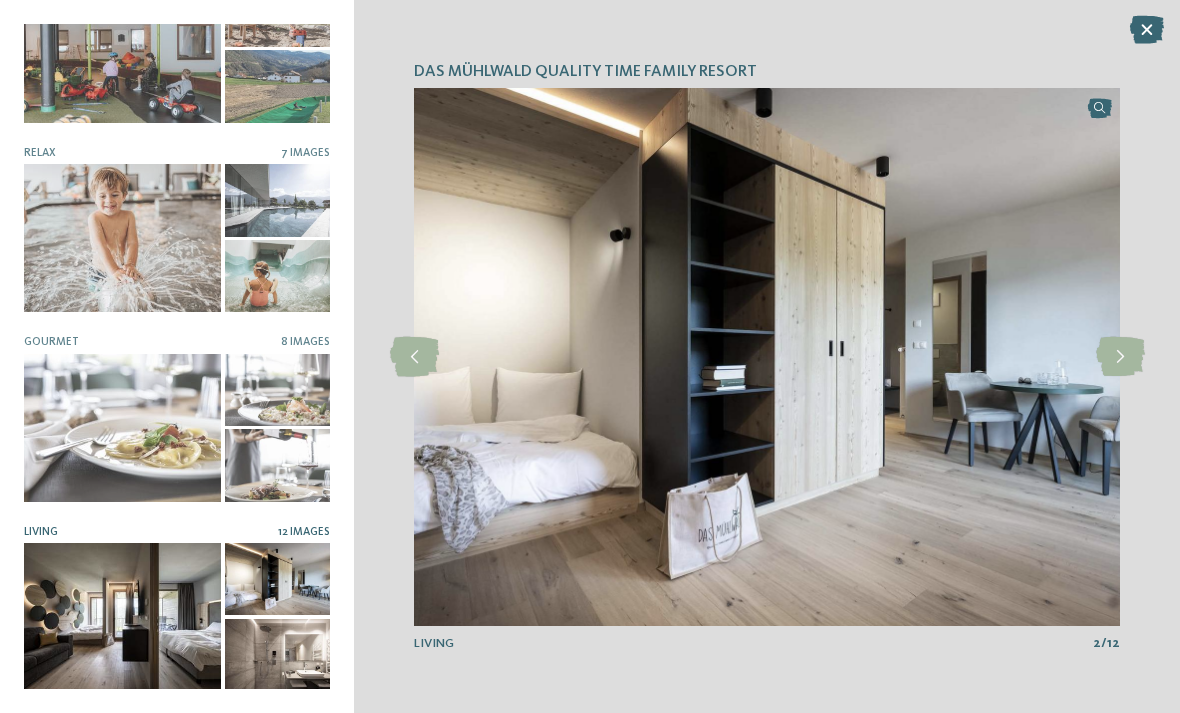 click at bounding box center [1120, 357] 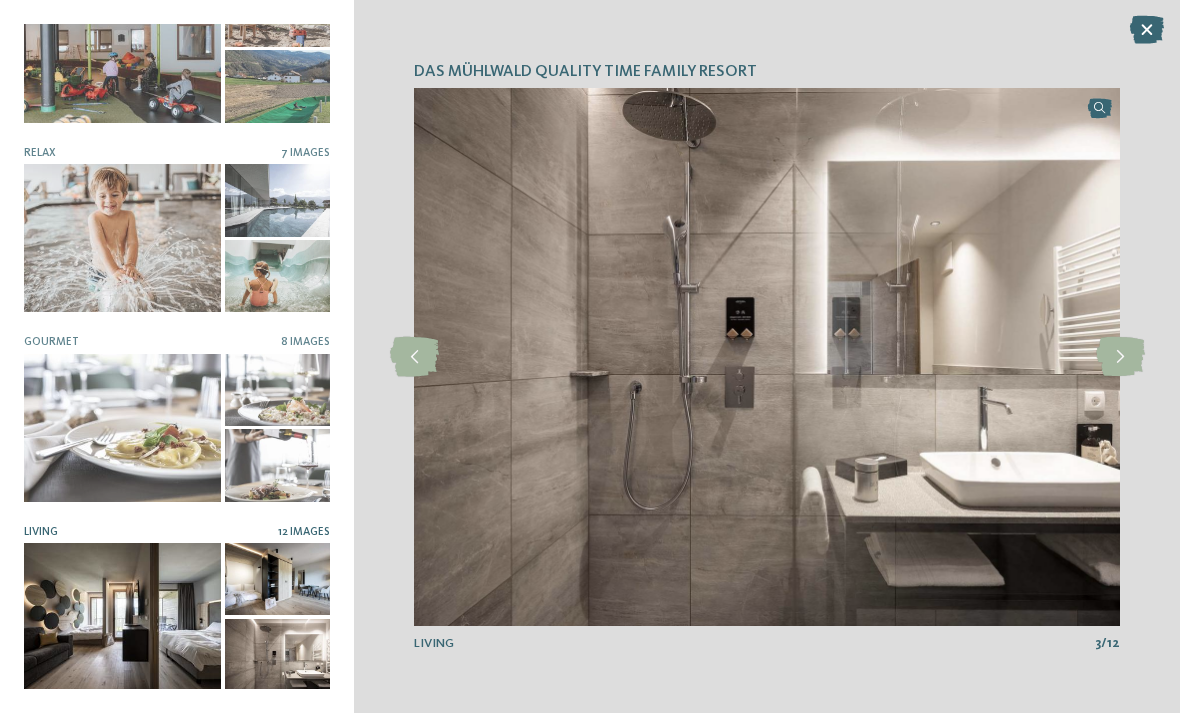 click at bounding box center (1120, 357) 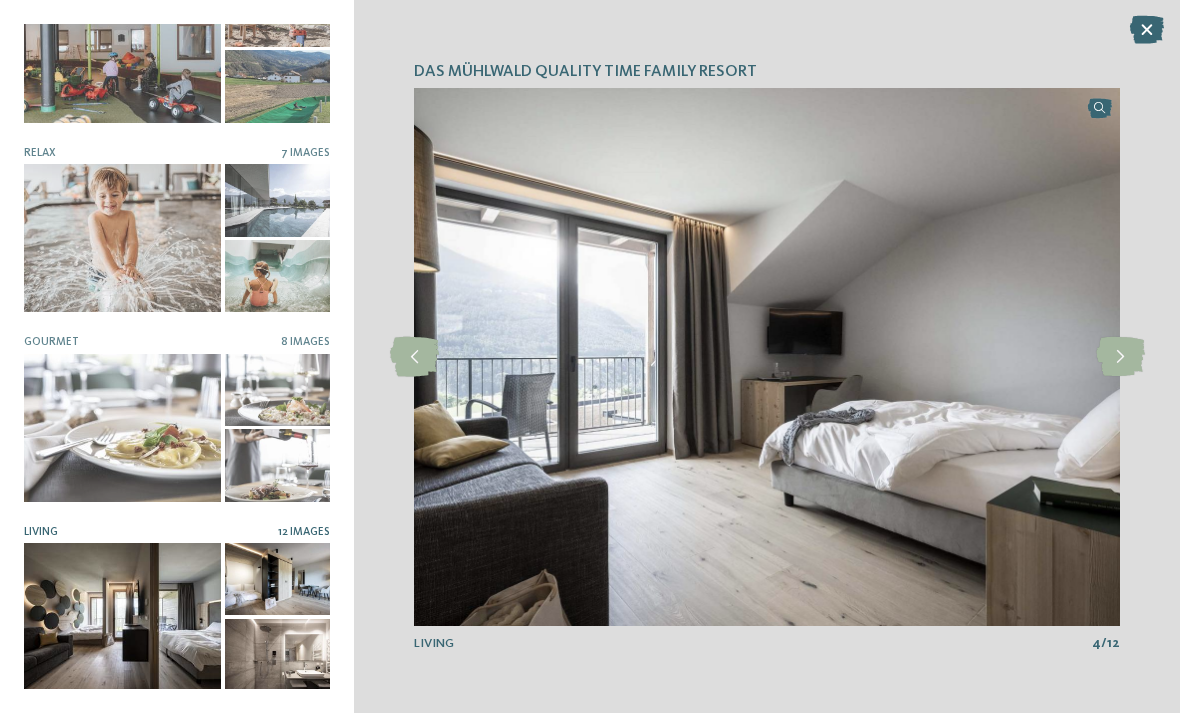 click at bounding box center (1120, 357) 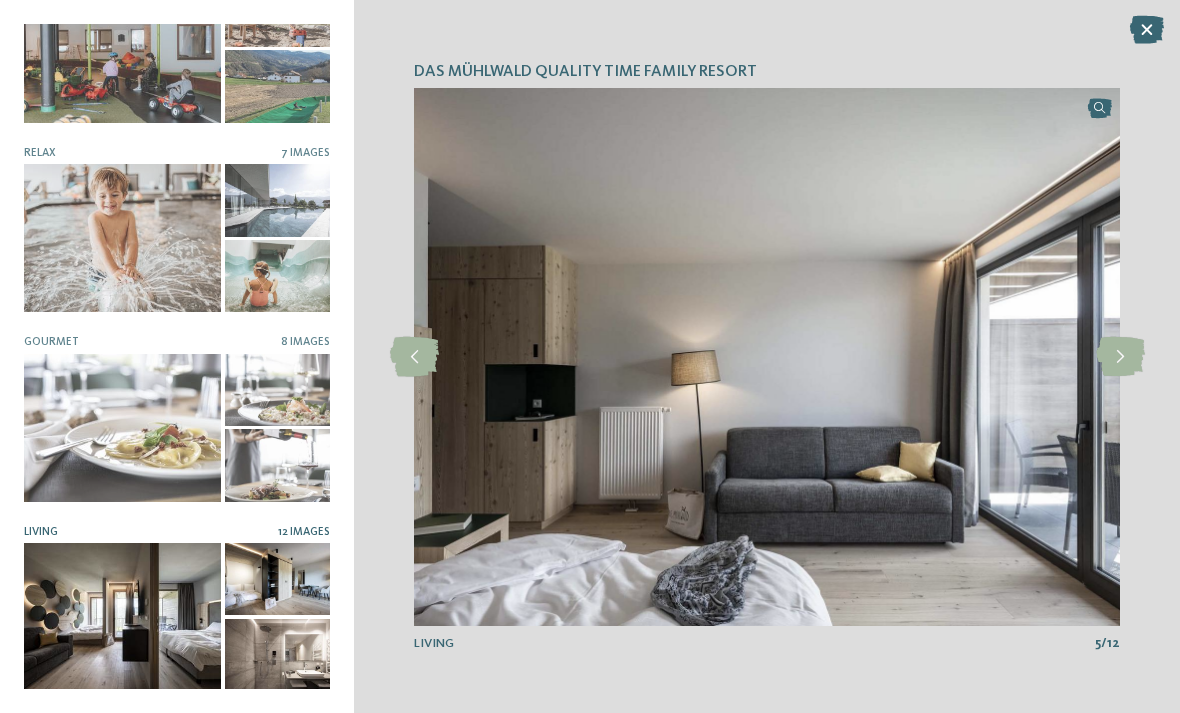 click at bounding box center [1120, 357] 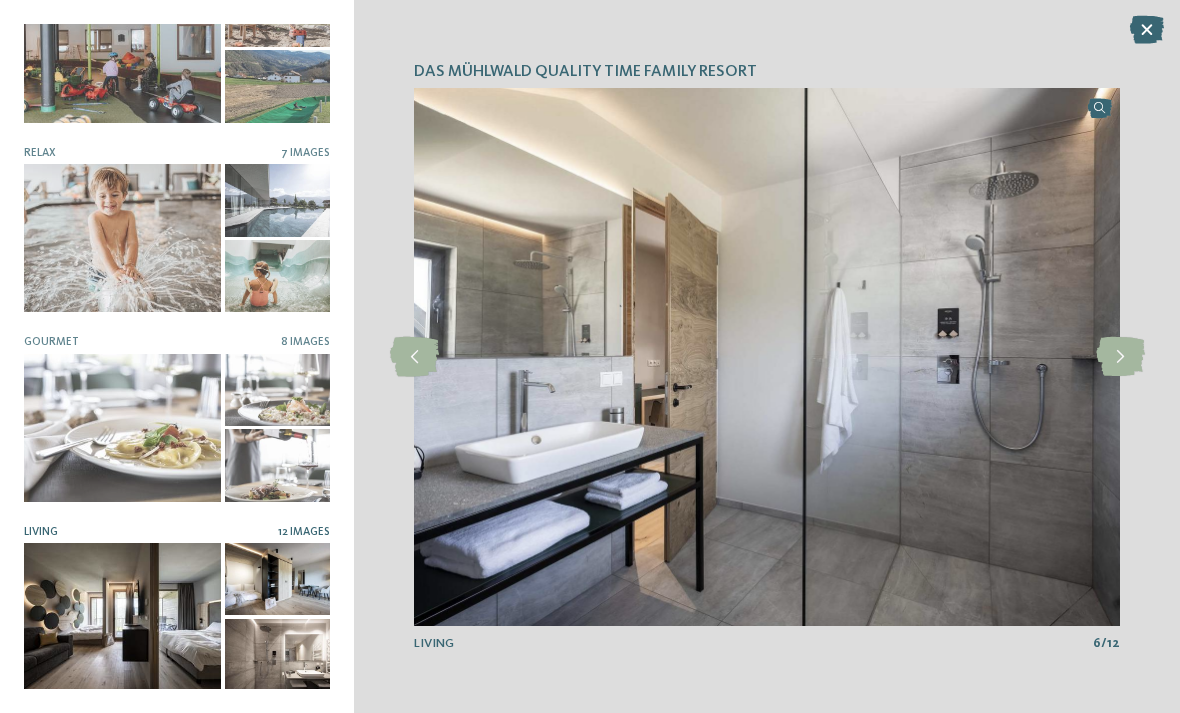 click at bounding box center (1120, 357) 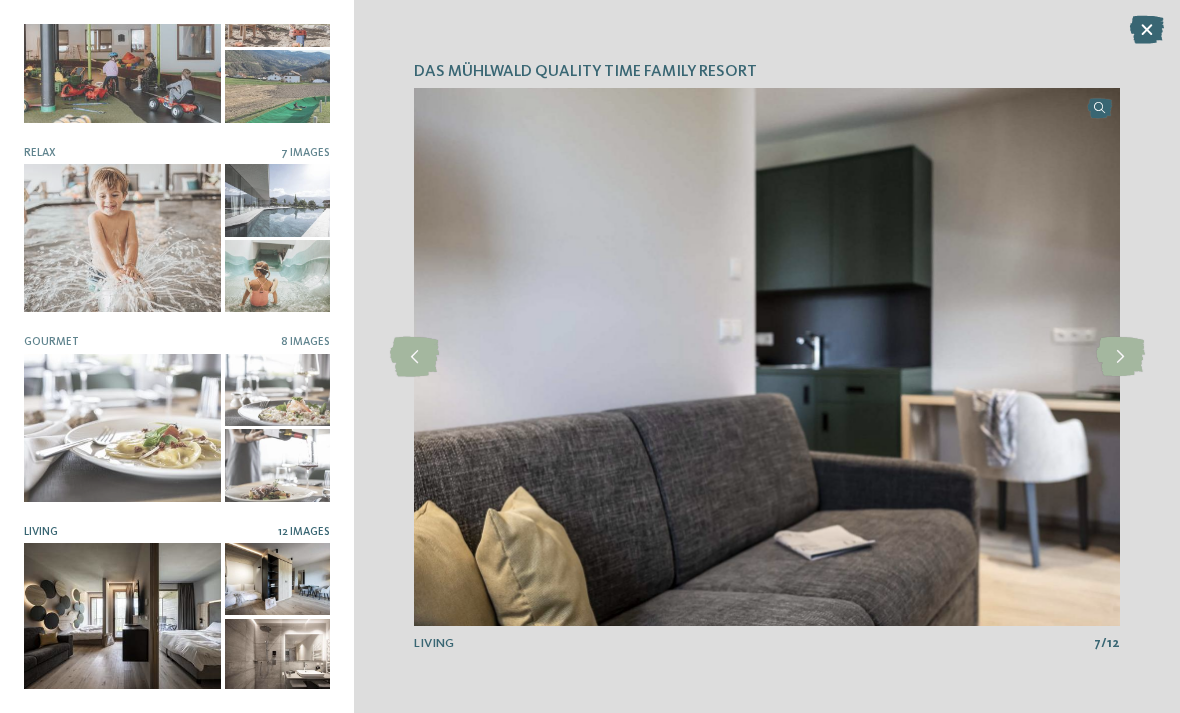 click at bounding box center [1120, 357] 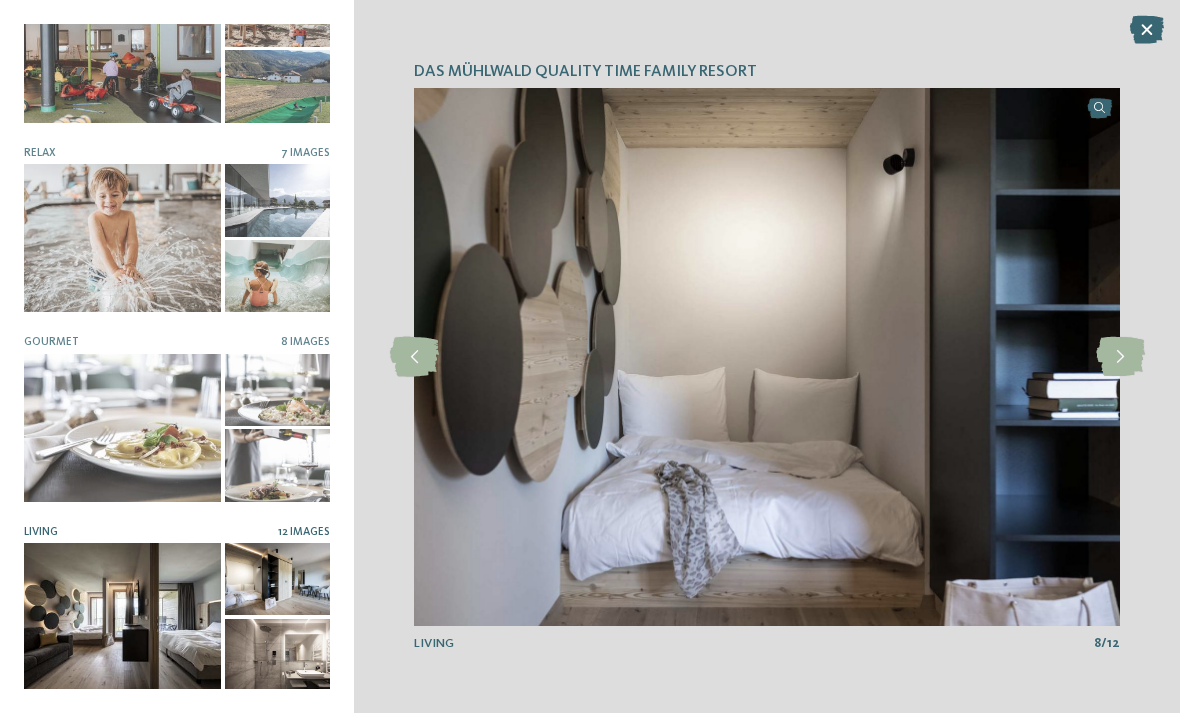 click at bounding box center (1120, 357) 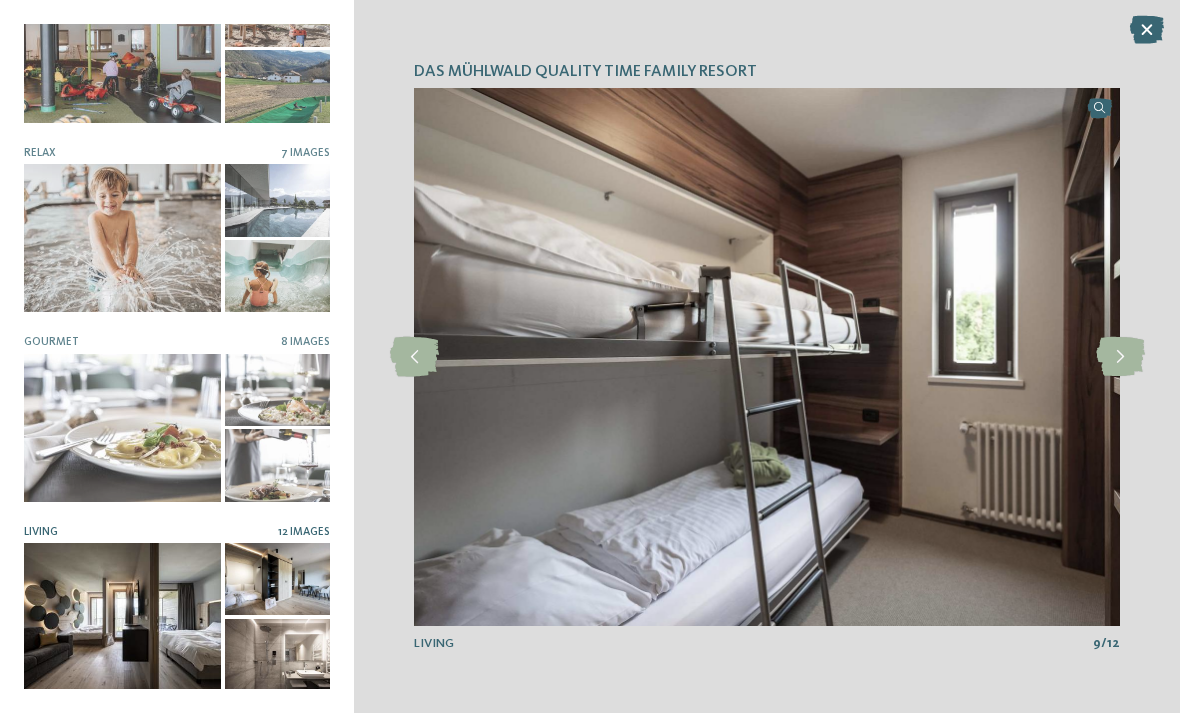 click at bounding box center (1147, 30) 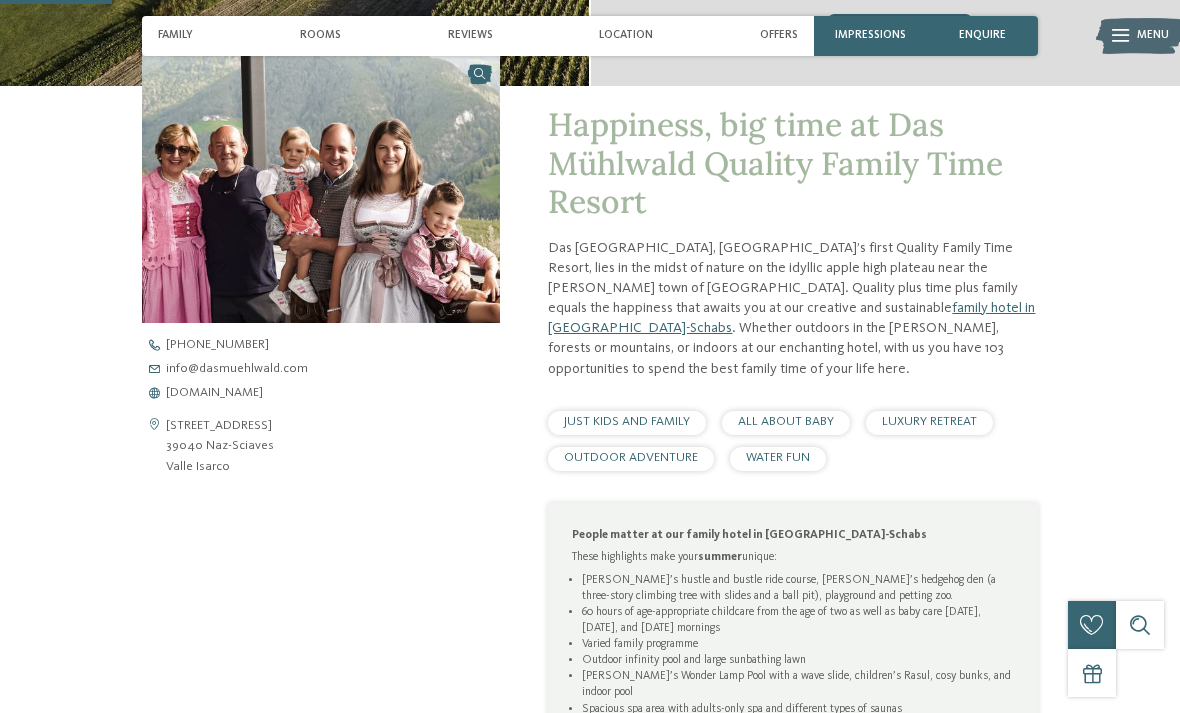 scroll, scrollTop: 532, scrollLeft: 0, axis: vertical 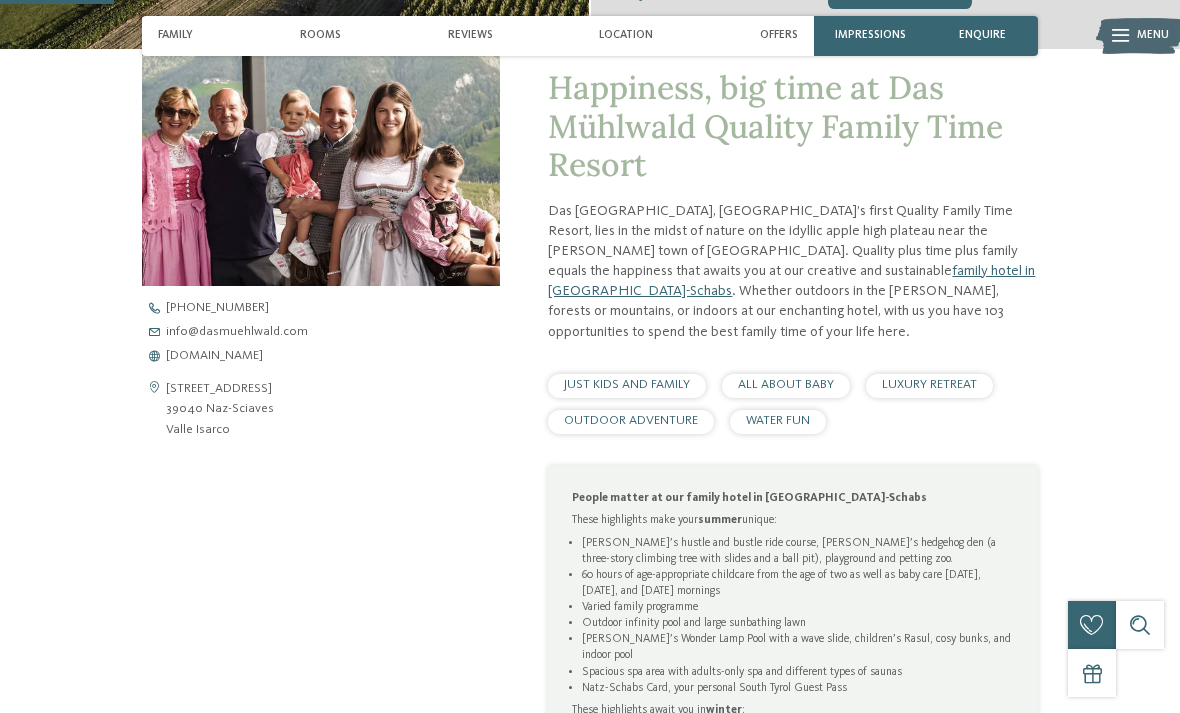 click on "ALL ABOUT BABY" at bounding box center [786, 384] 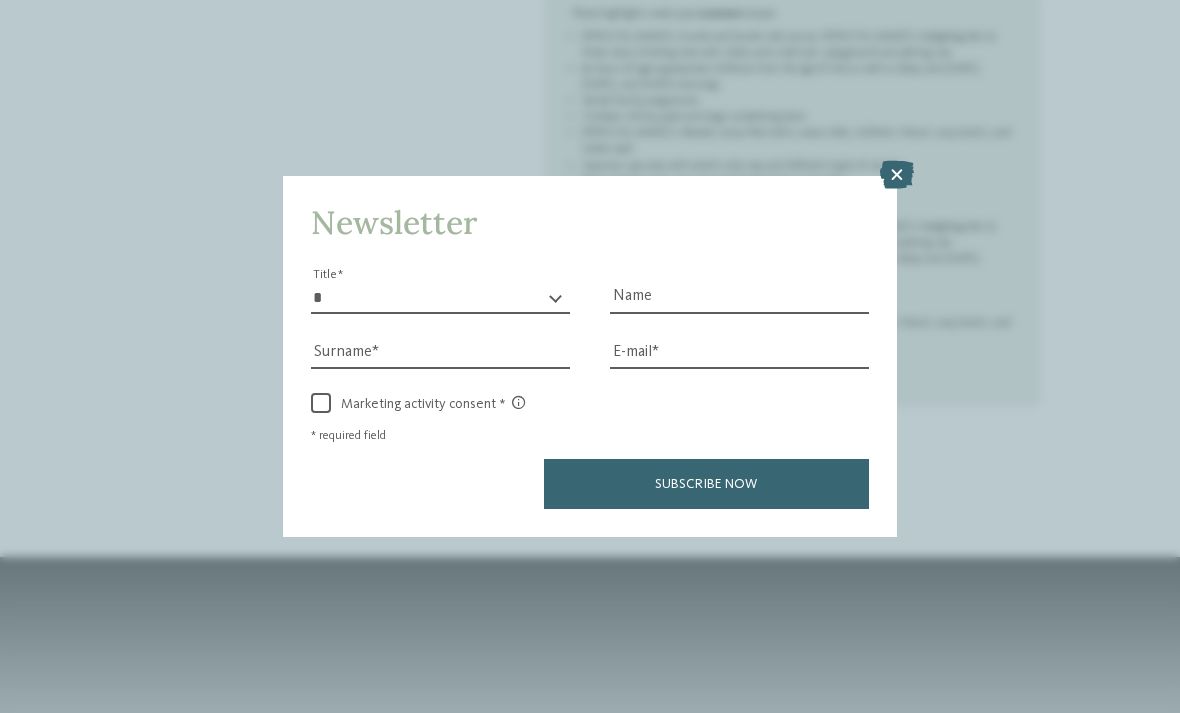 scroll, scrollTop: 1027, scrollLeft: 0, axis: vertical 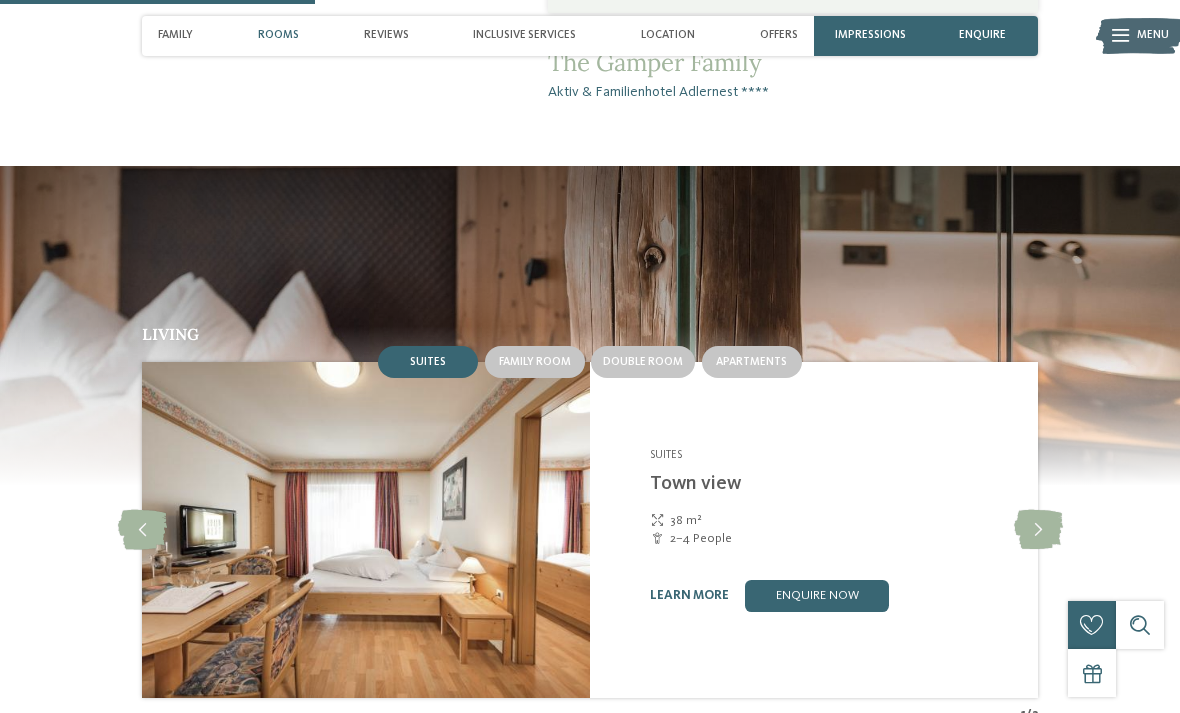 click at bounding box center (1038, 530) 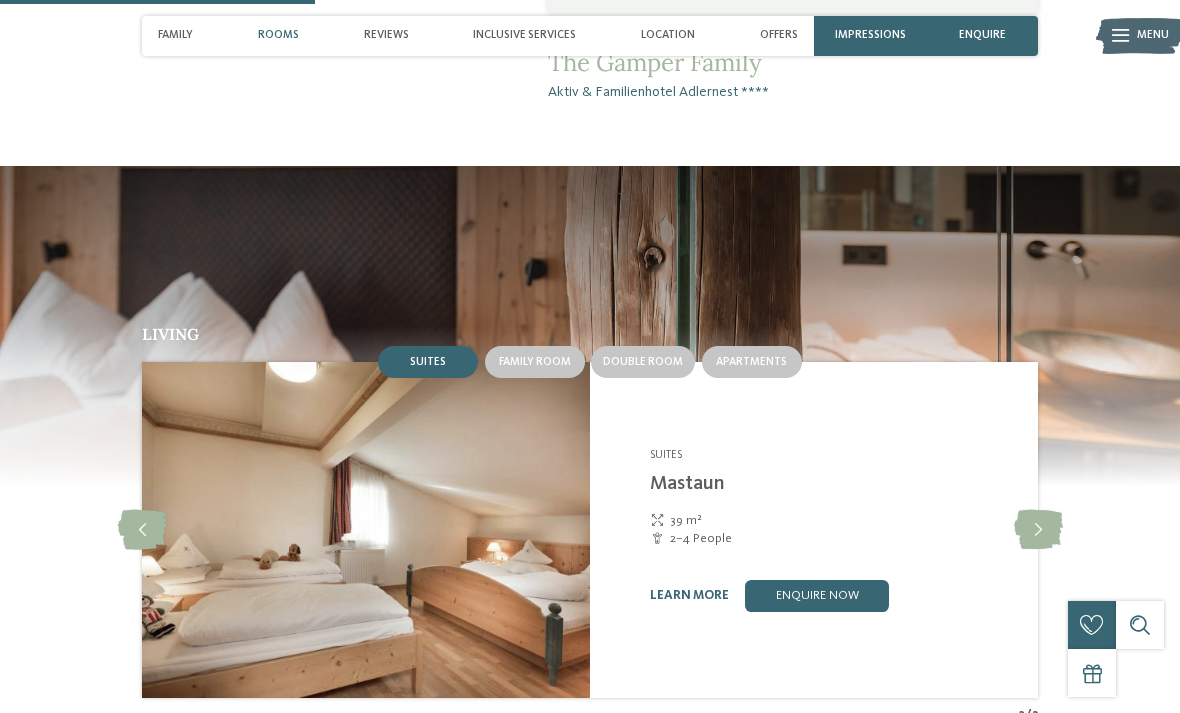 click at bounding box center (1038, 530) 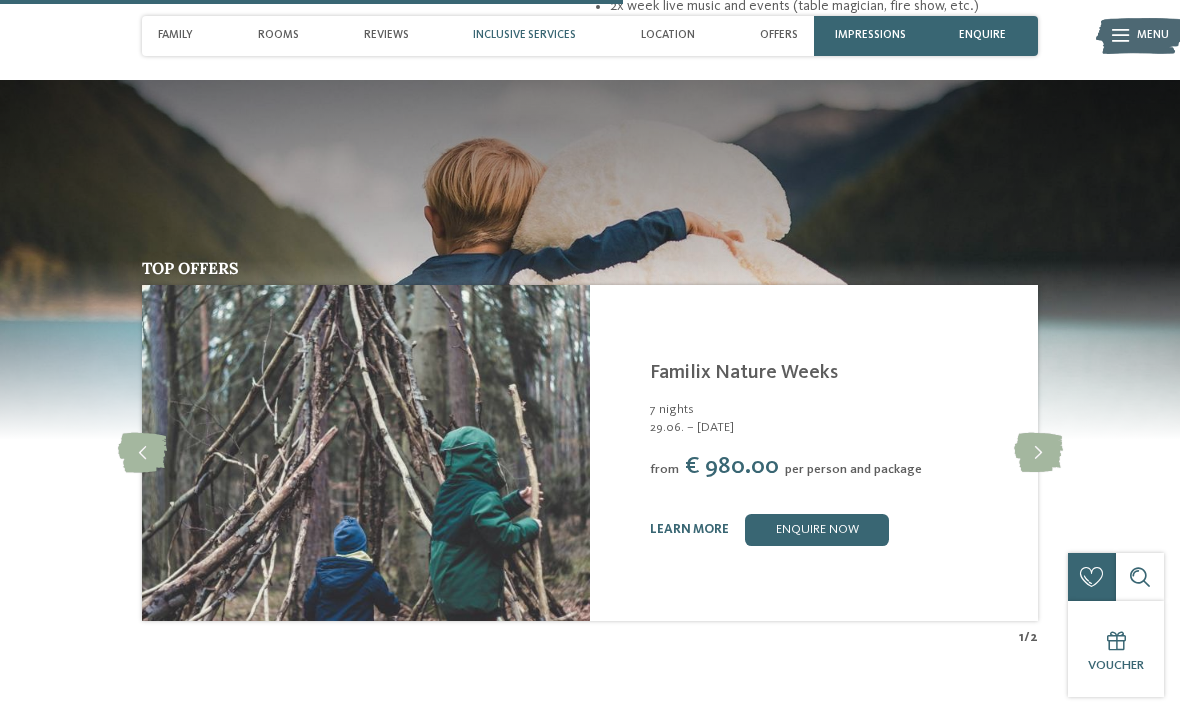 scroll, scrollTop: 2641, scrollLeft: 0, axis: vertical 